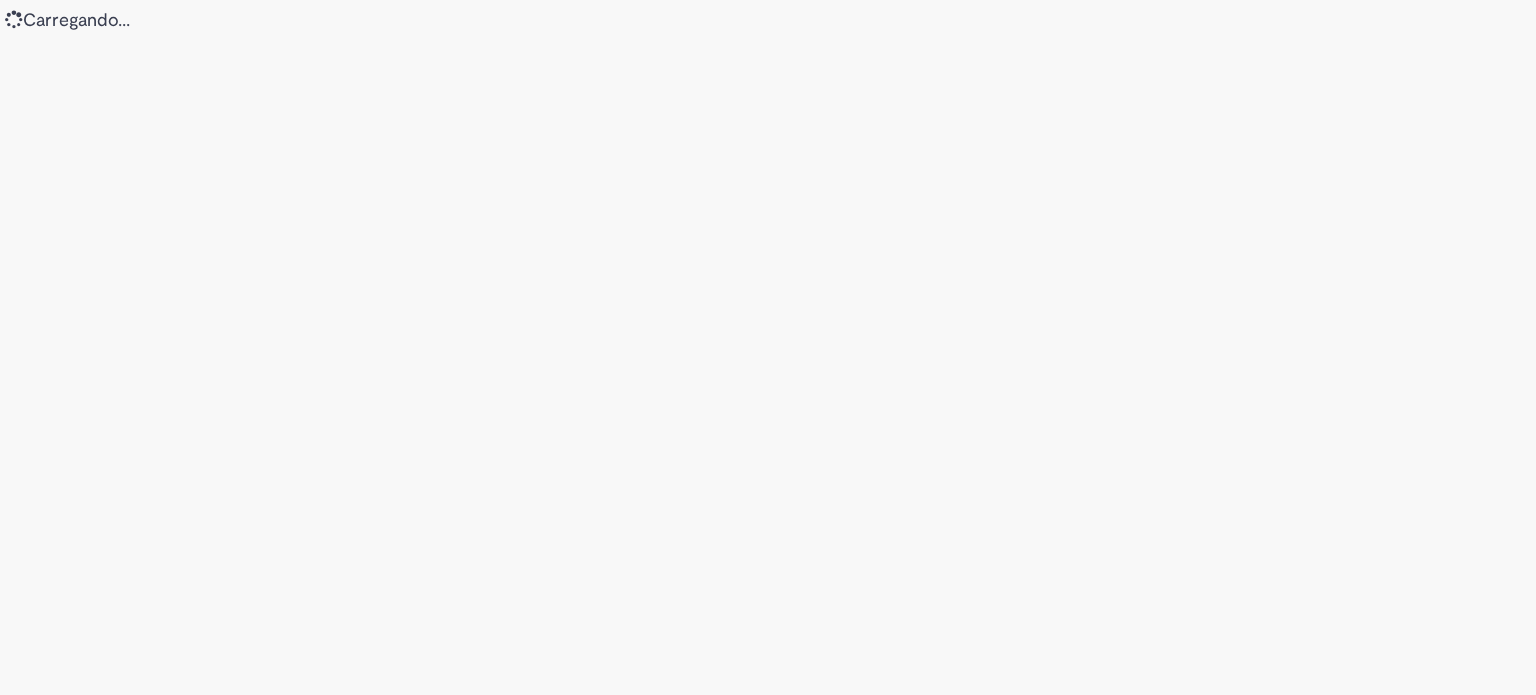 scroll, scrollTop: 0, scrollLeft: 0, axis: both 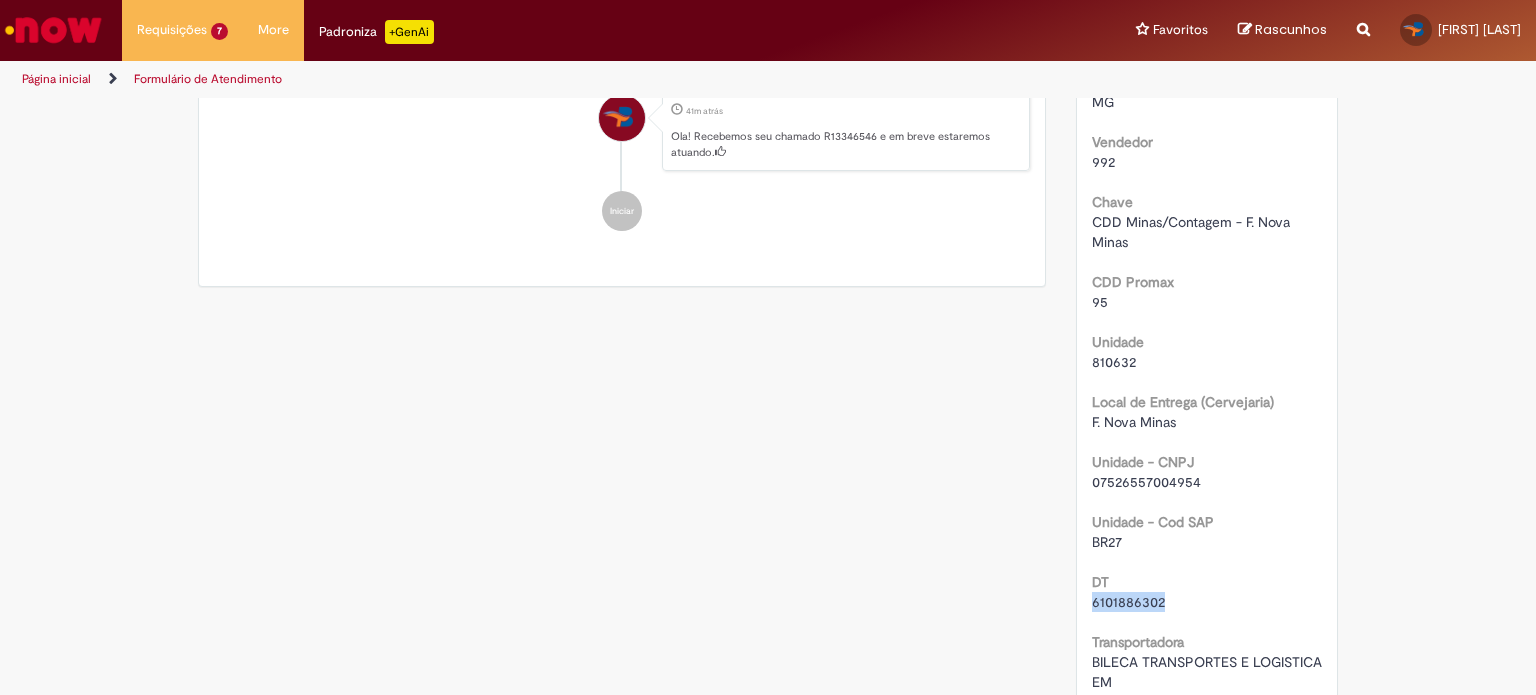 drag, startPoint x: 1165, startPoint y: 591, endPoint x: 1082, endPoint y: 603, distance: 83.86298 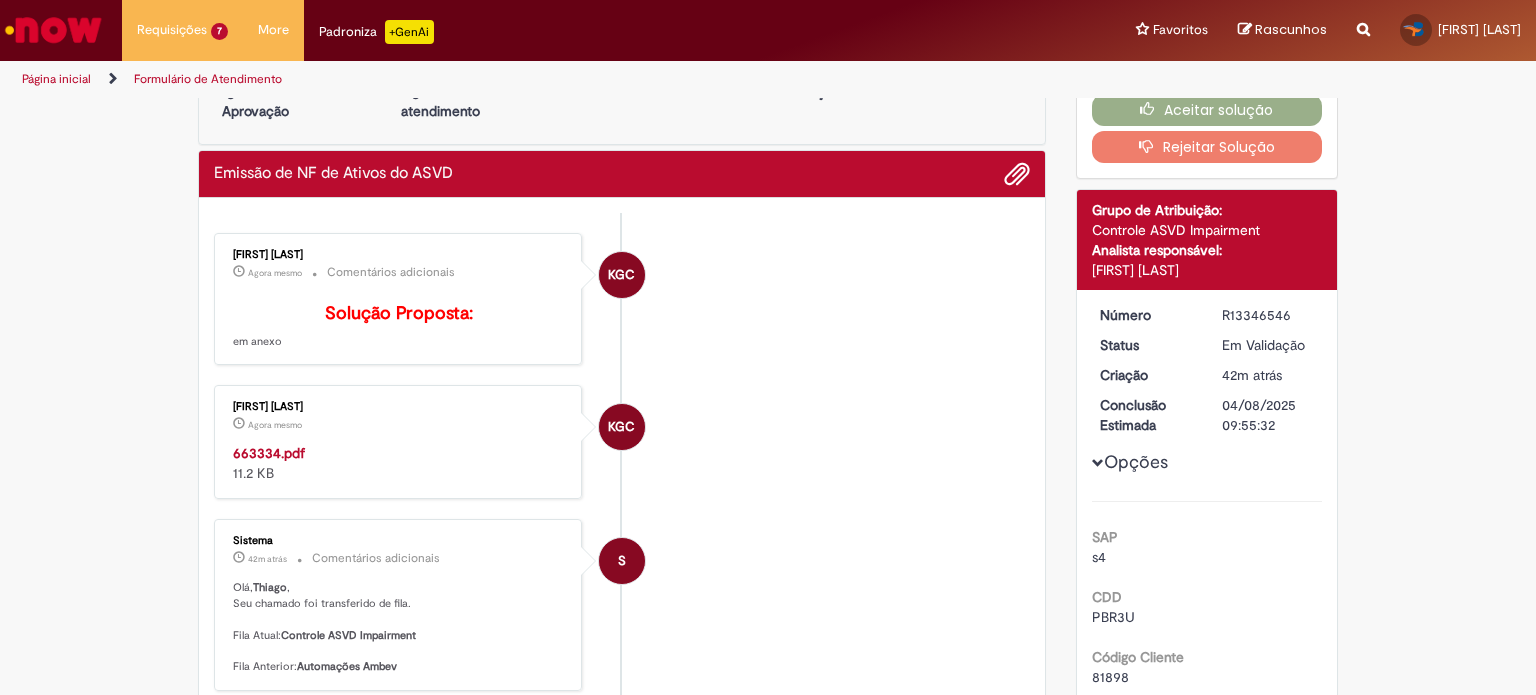 scroll, scrollTop: 100, scrollLeft: 0, axis: vertical 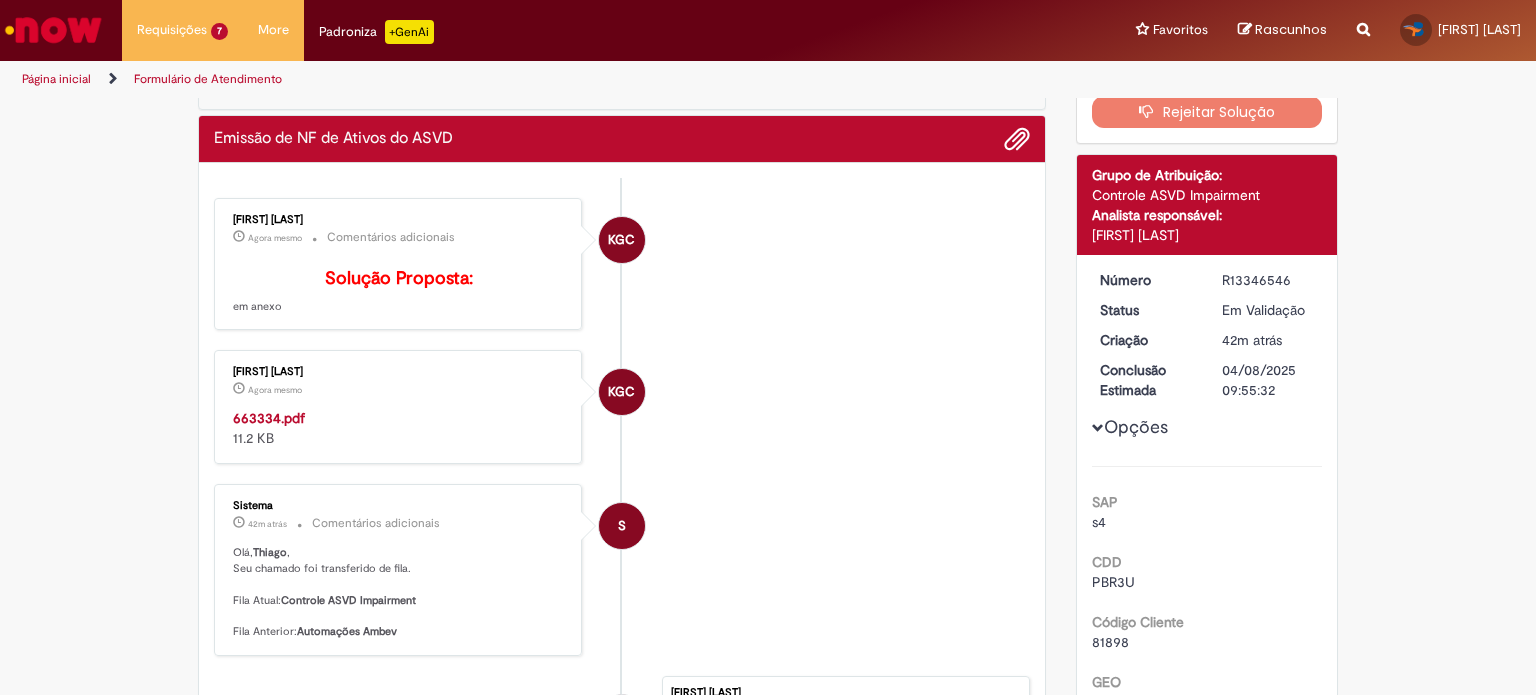 click on "663334.pdf" at bounding box center (269, 418) 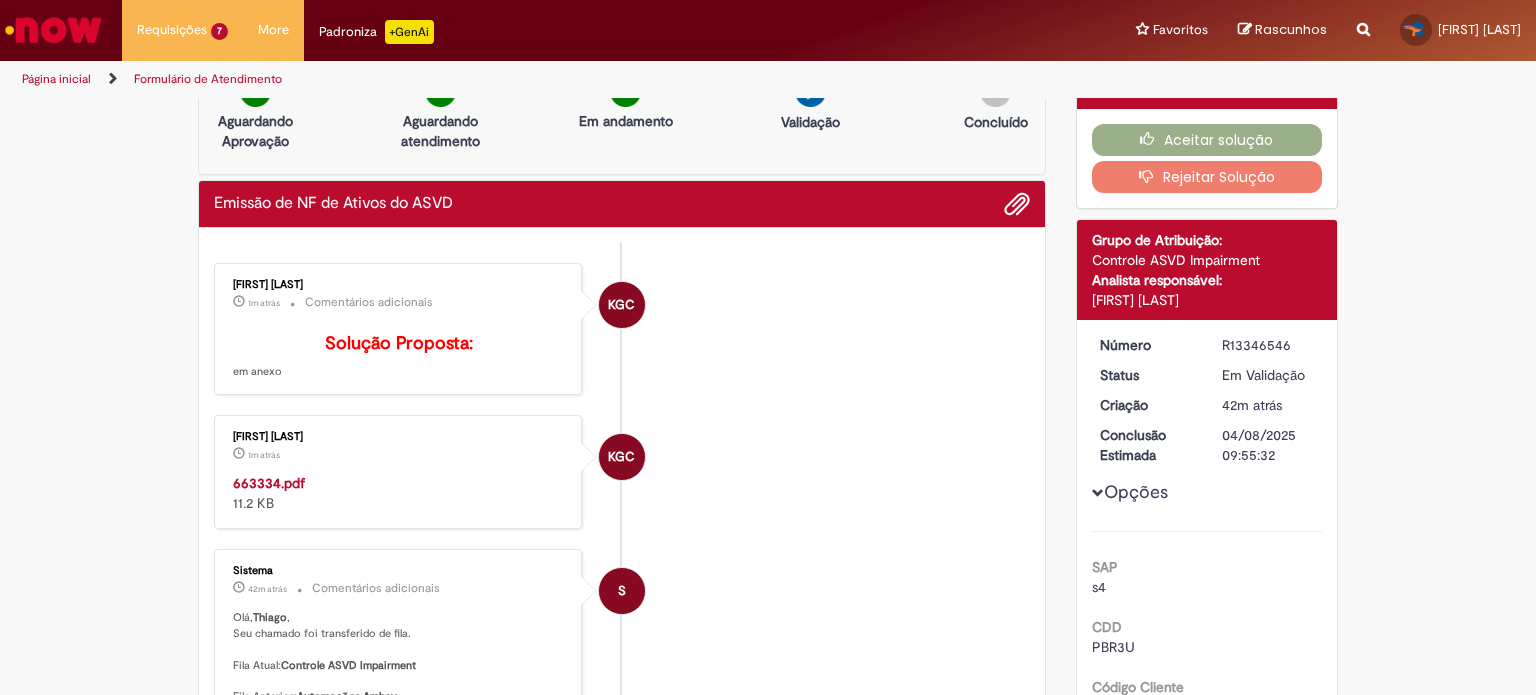 scroll, scrollTop: 0, scrollLeft: 0, axis: both 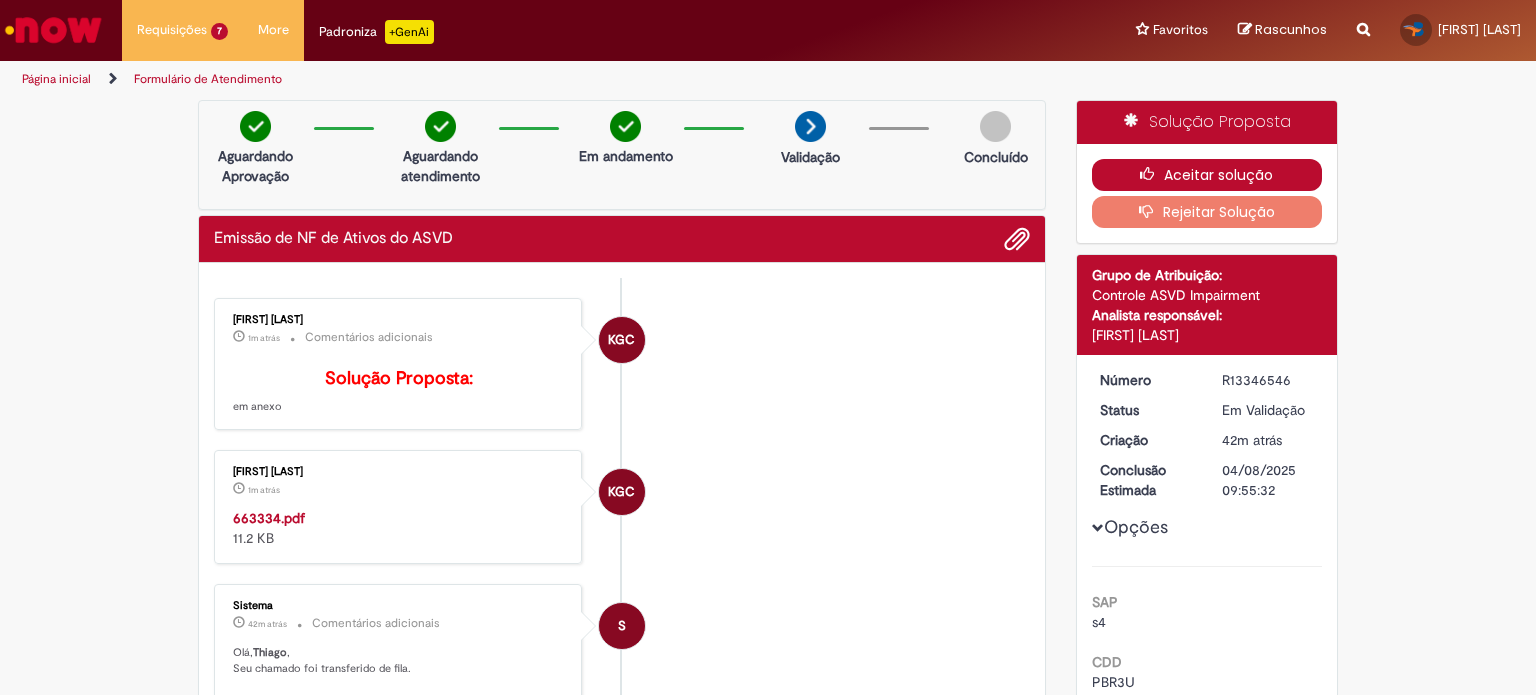 click on "Aceitar solução" at bounding box center [1207, 175] 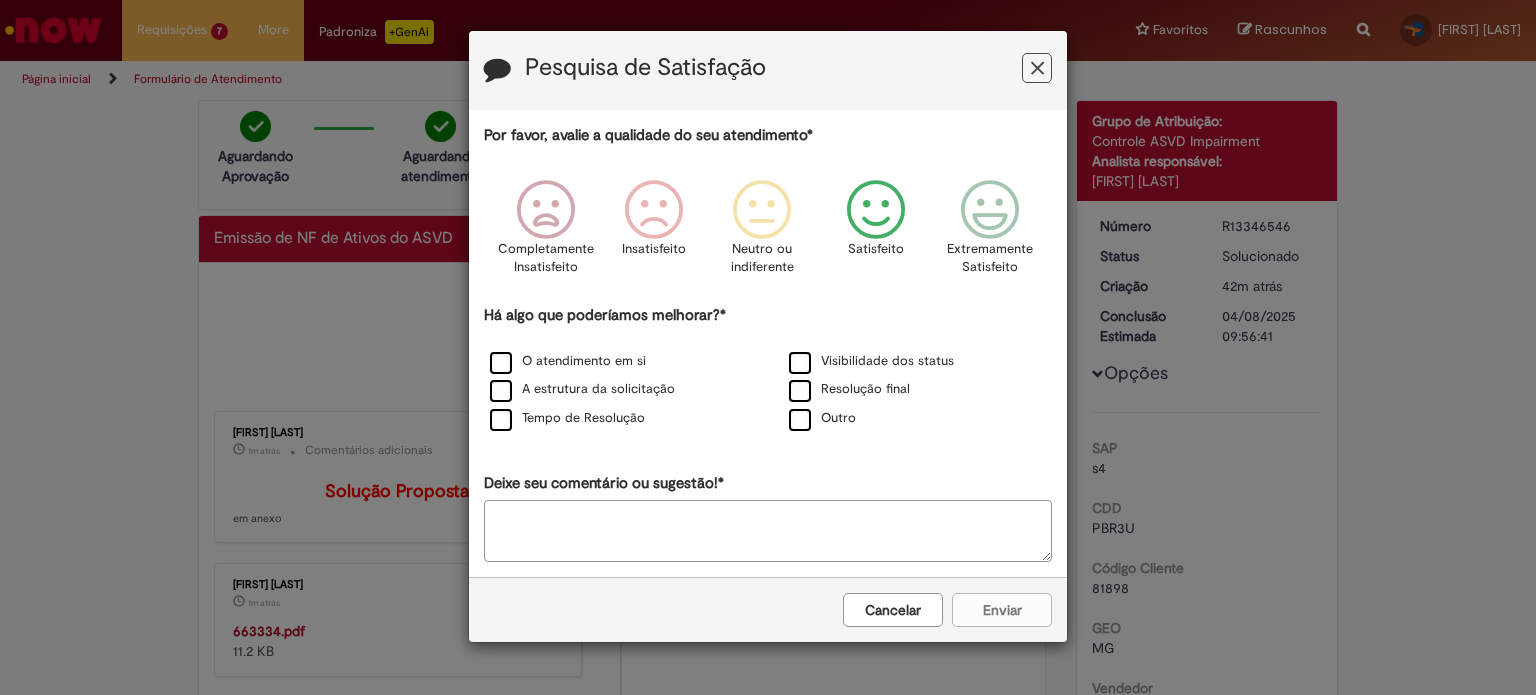 click on "Satisfeito" at bounding box center (876, 233) 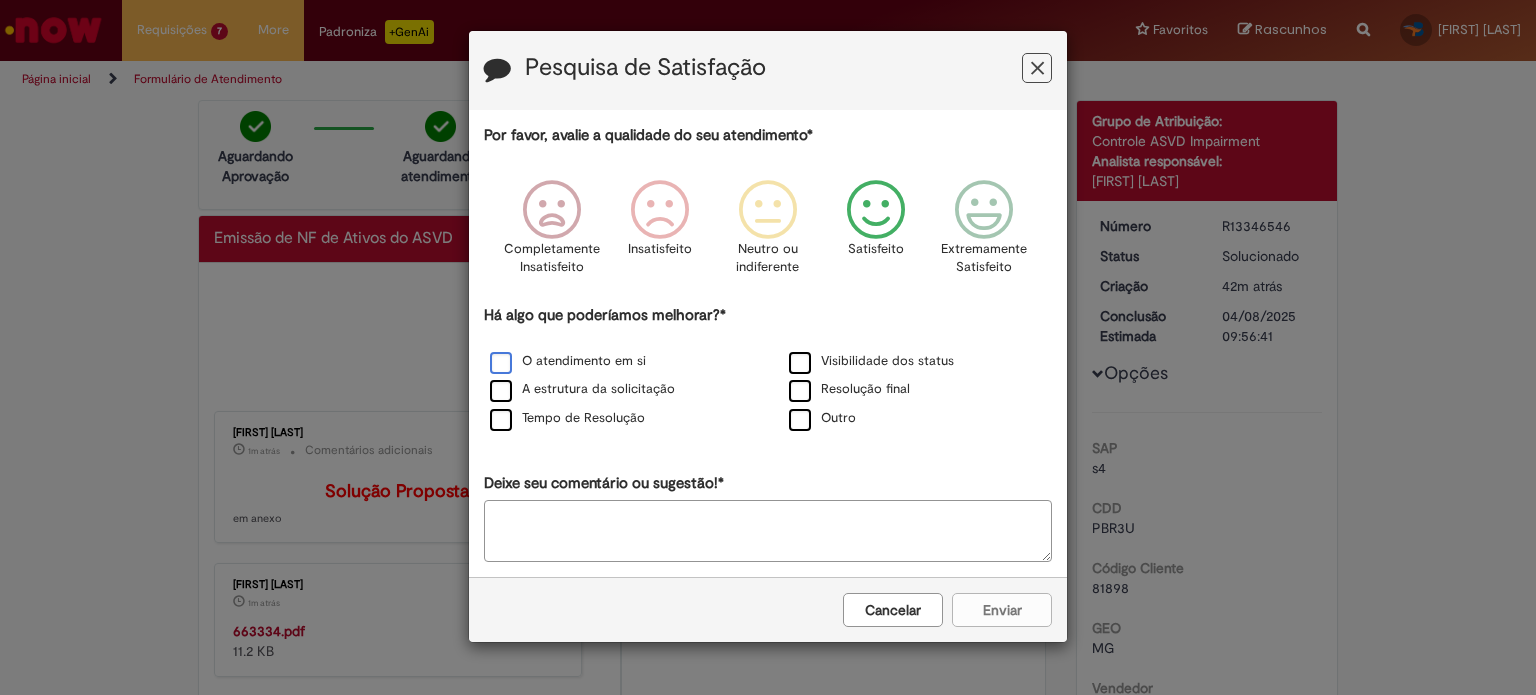 click on "O atendimento em si" at bounding box center [568, 361] 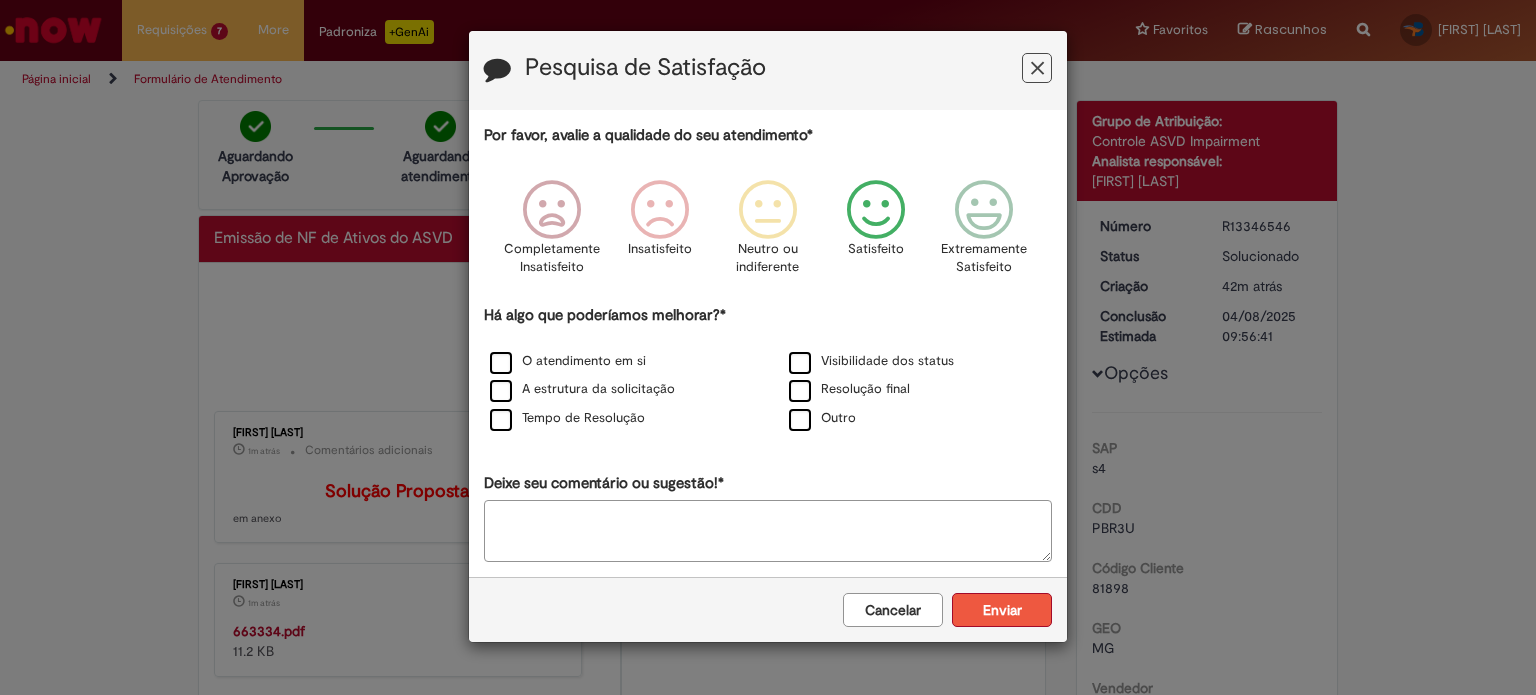 click on "Enviar" at bounding box center (1002, 610) 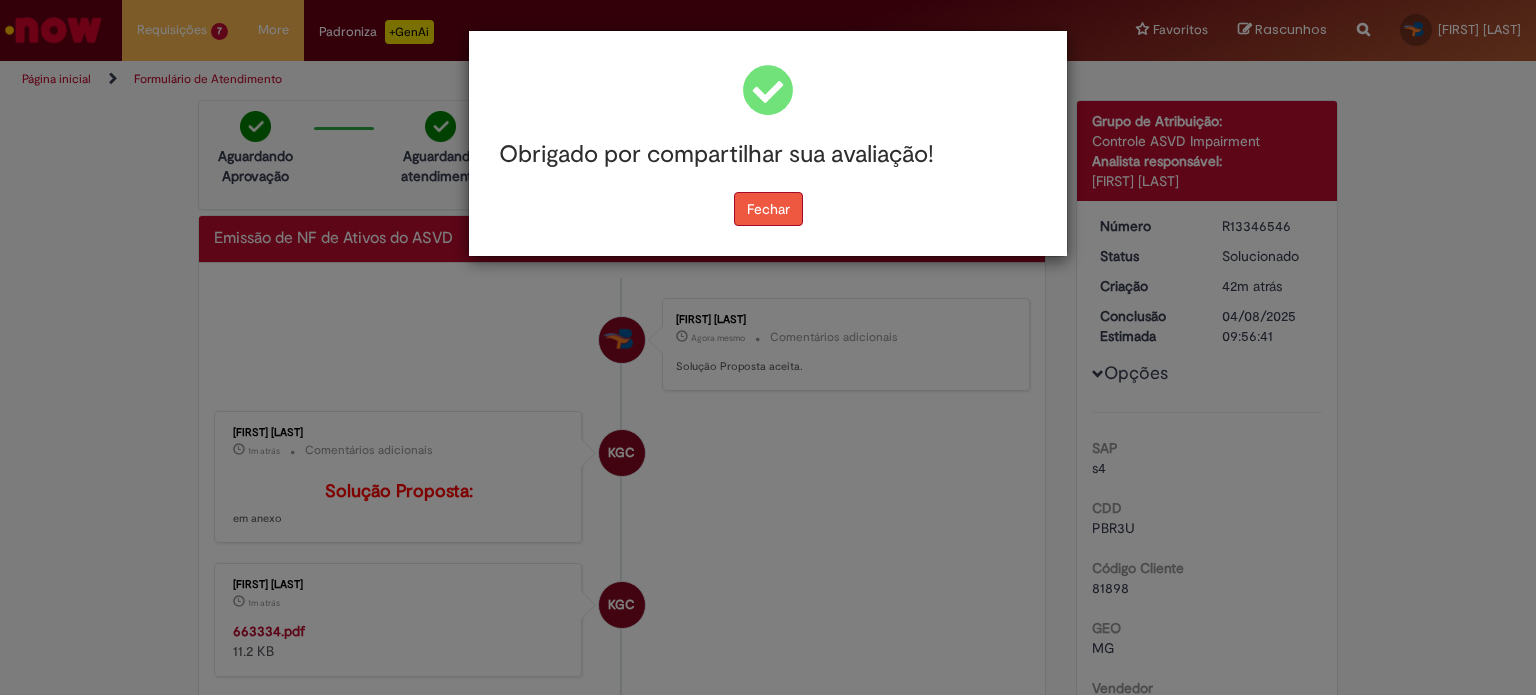 click on "Fechar" at bounding box center [768, 209] 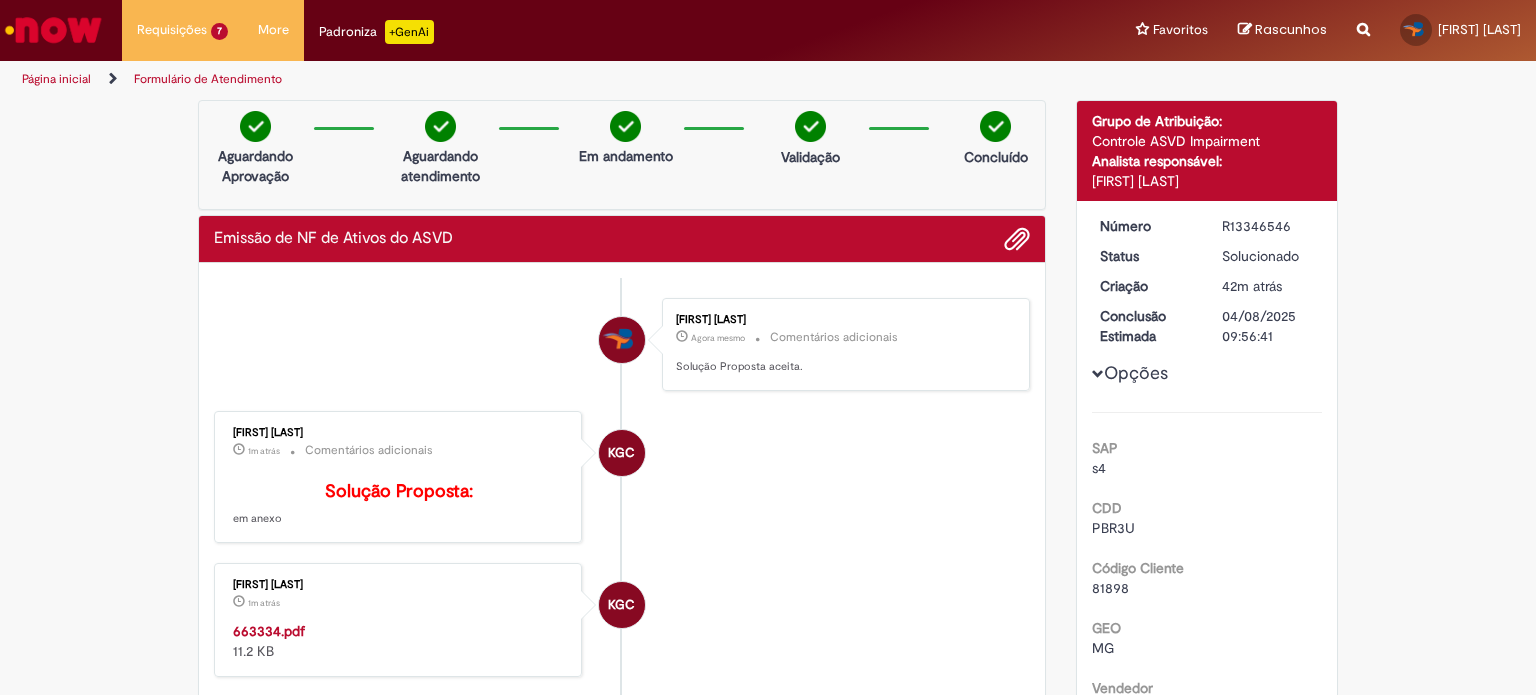 click on "Página inicial" at bounding box center (70, 79) 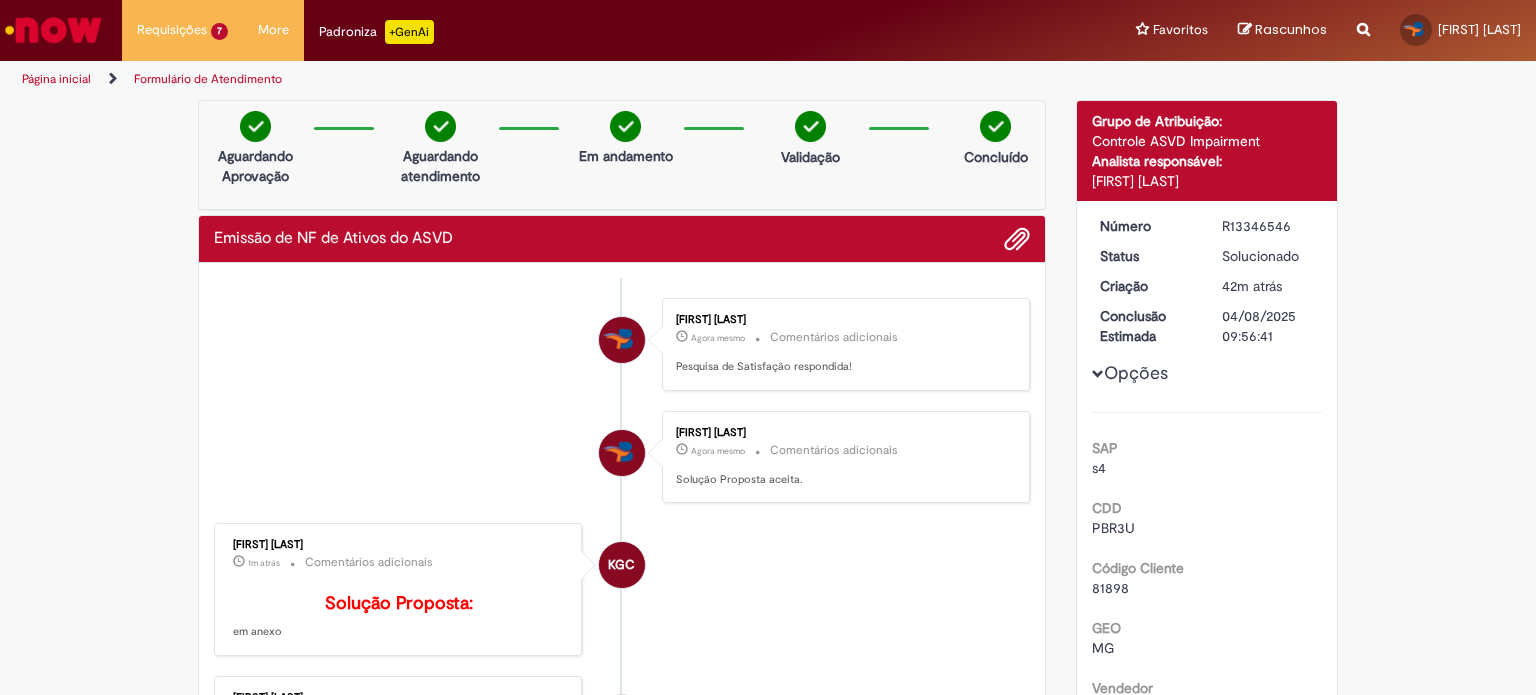 click on "Página inicial" at bounding box center (56, 79) 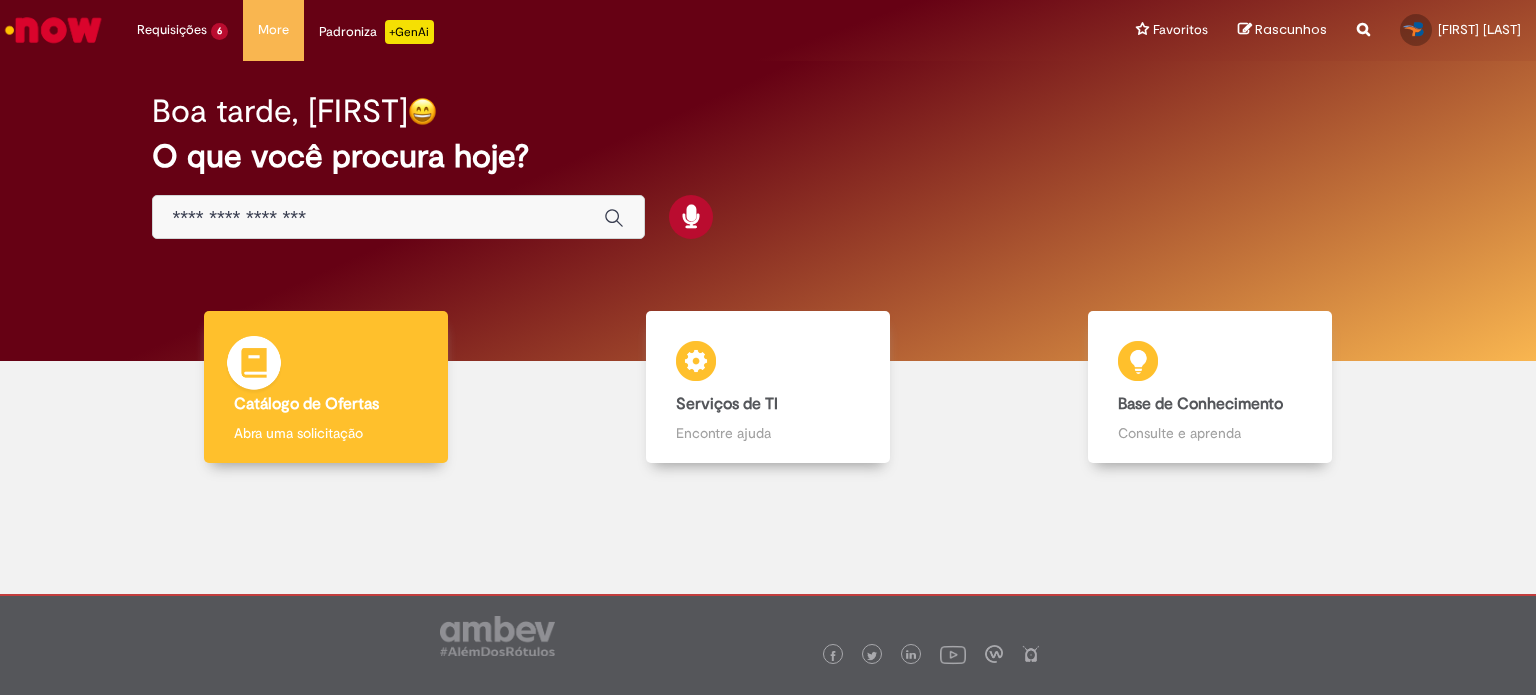 click on "Catálogo de Ofertas" at bounding box center [306, 404] 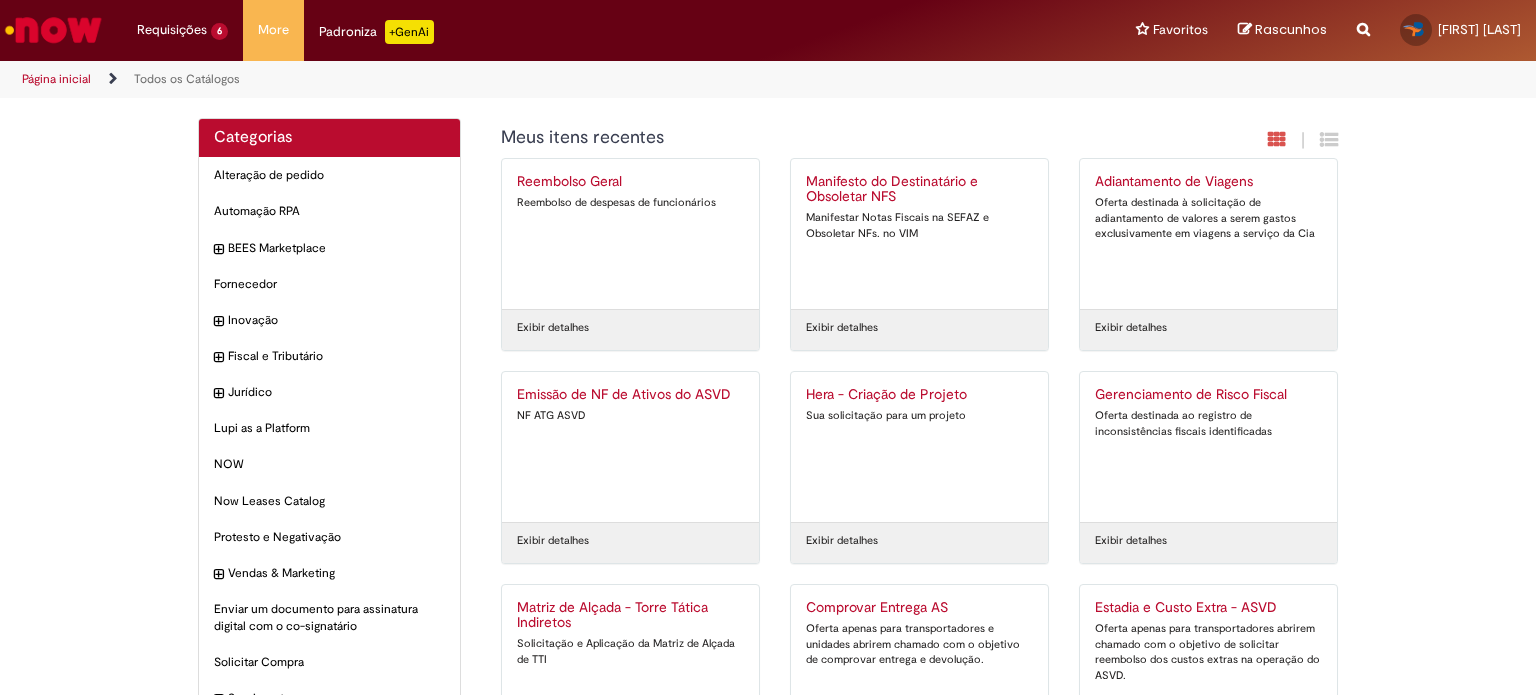 click on "Emissão de NF de Ativos do ASVD" at bounding box center (630, 395) 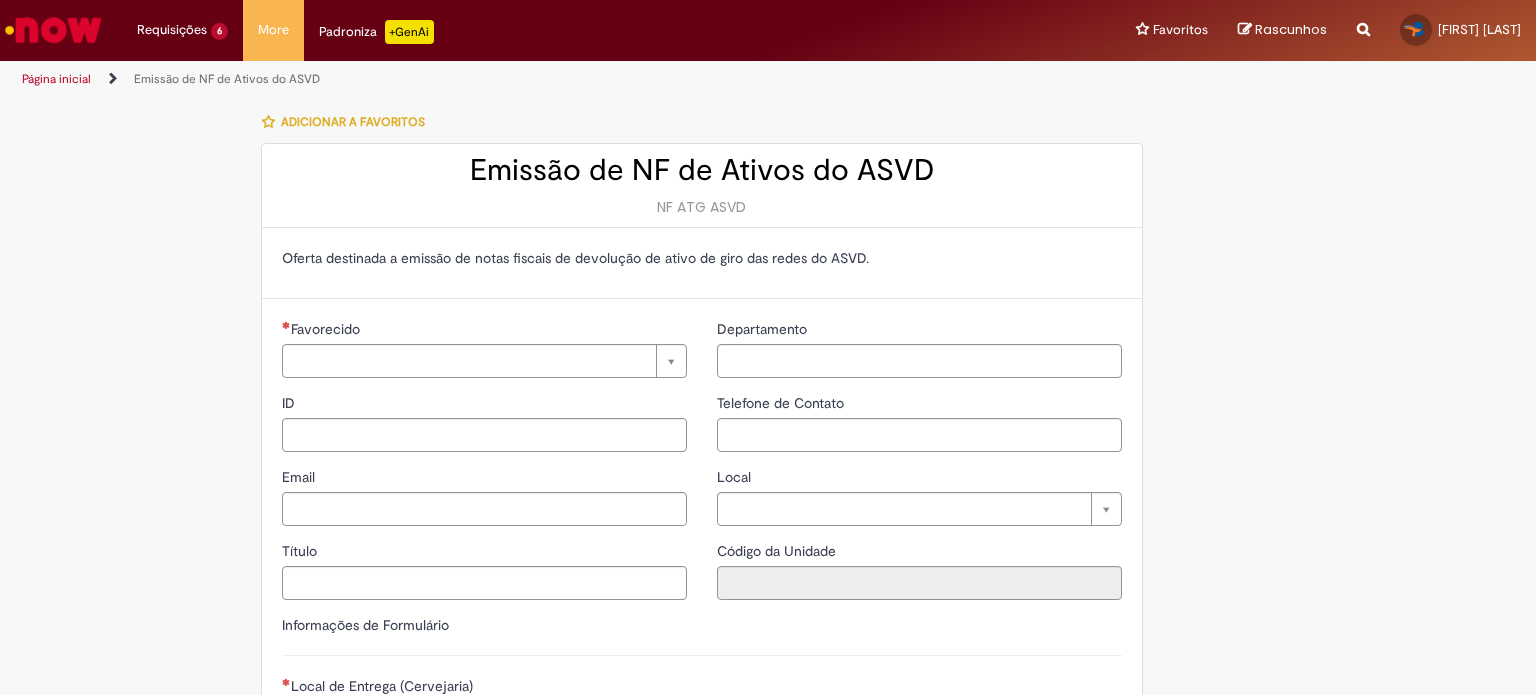 type on "**********" 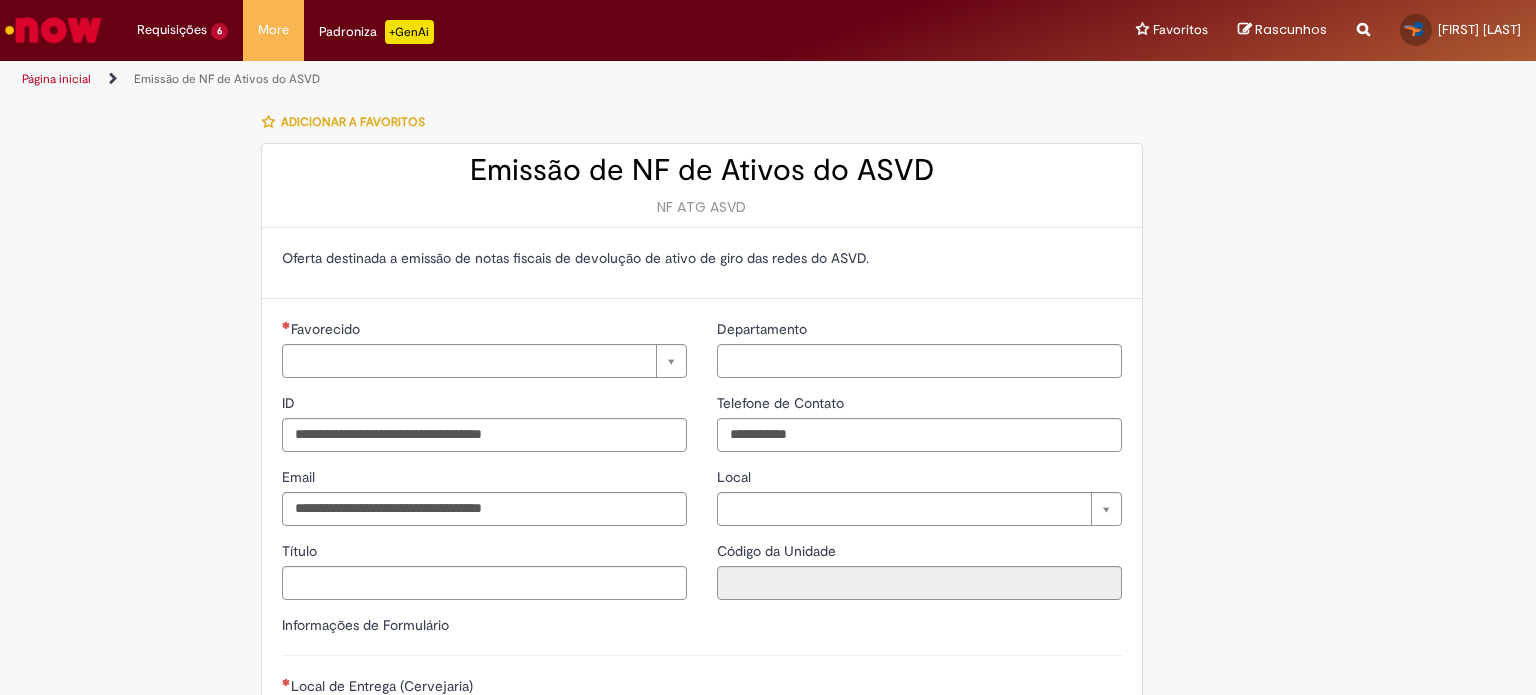 type on "**********" 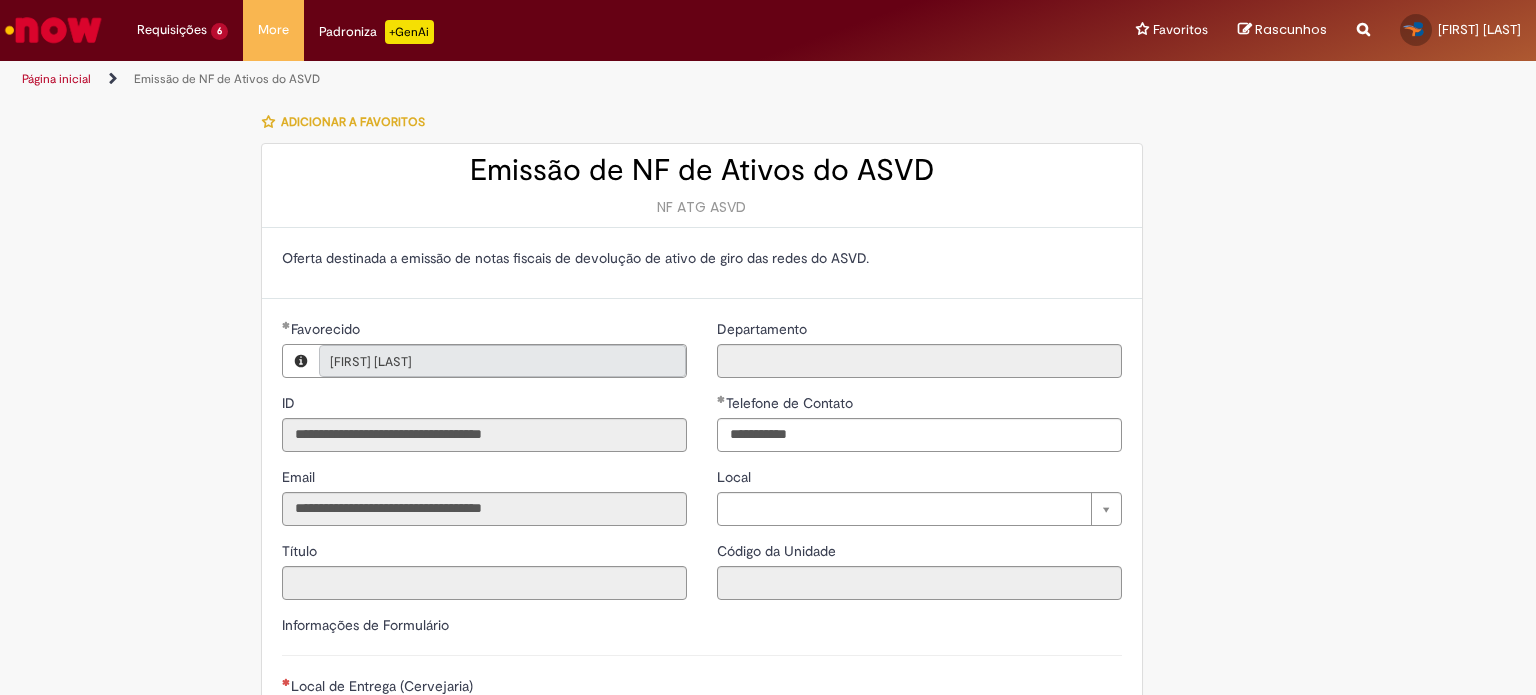 type on "**********" 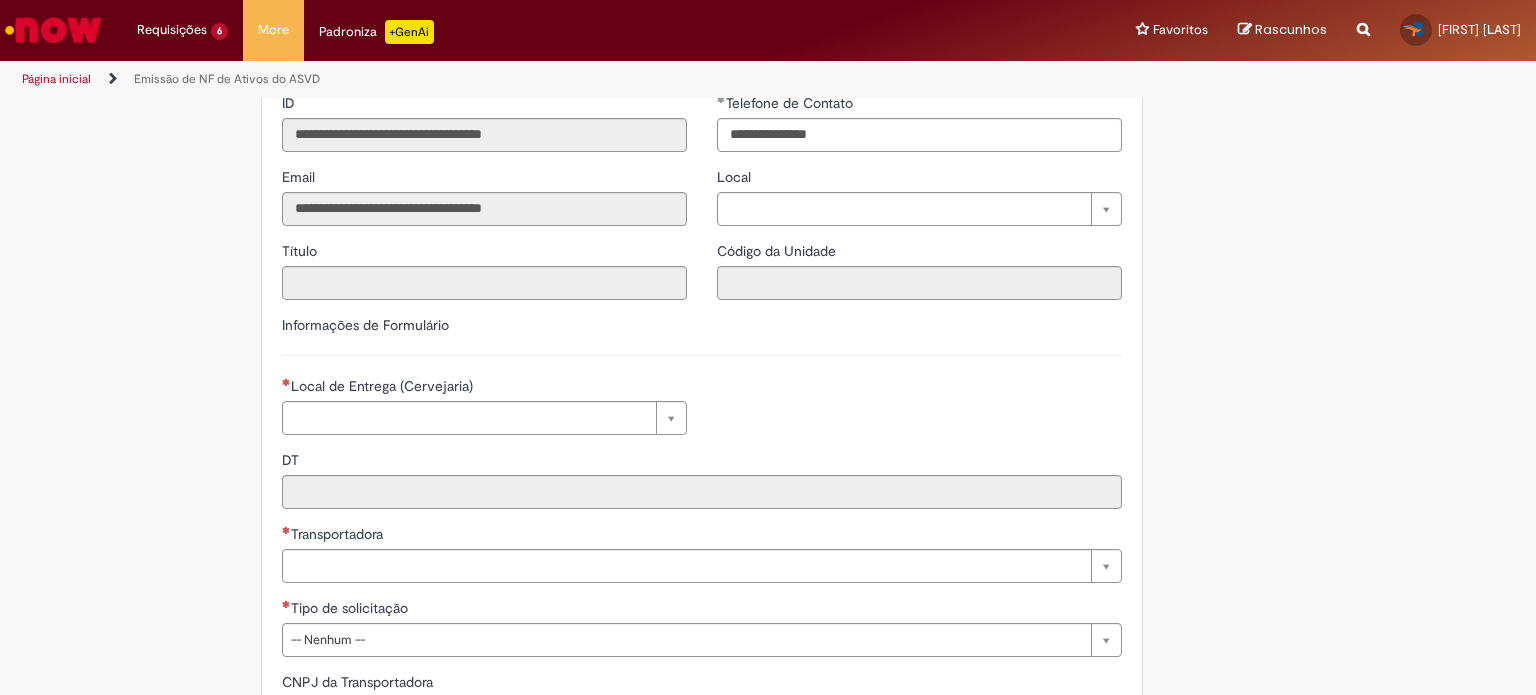 scroll, scrollTop: 400, scrollLeft: 0, axis: vertical 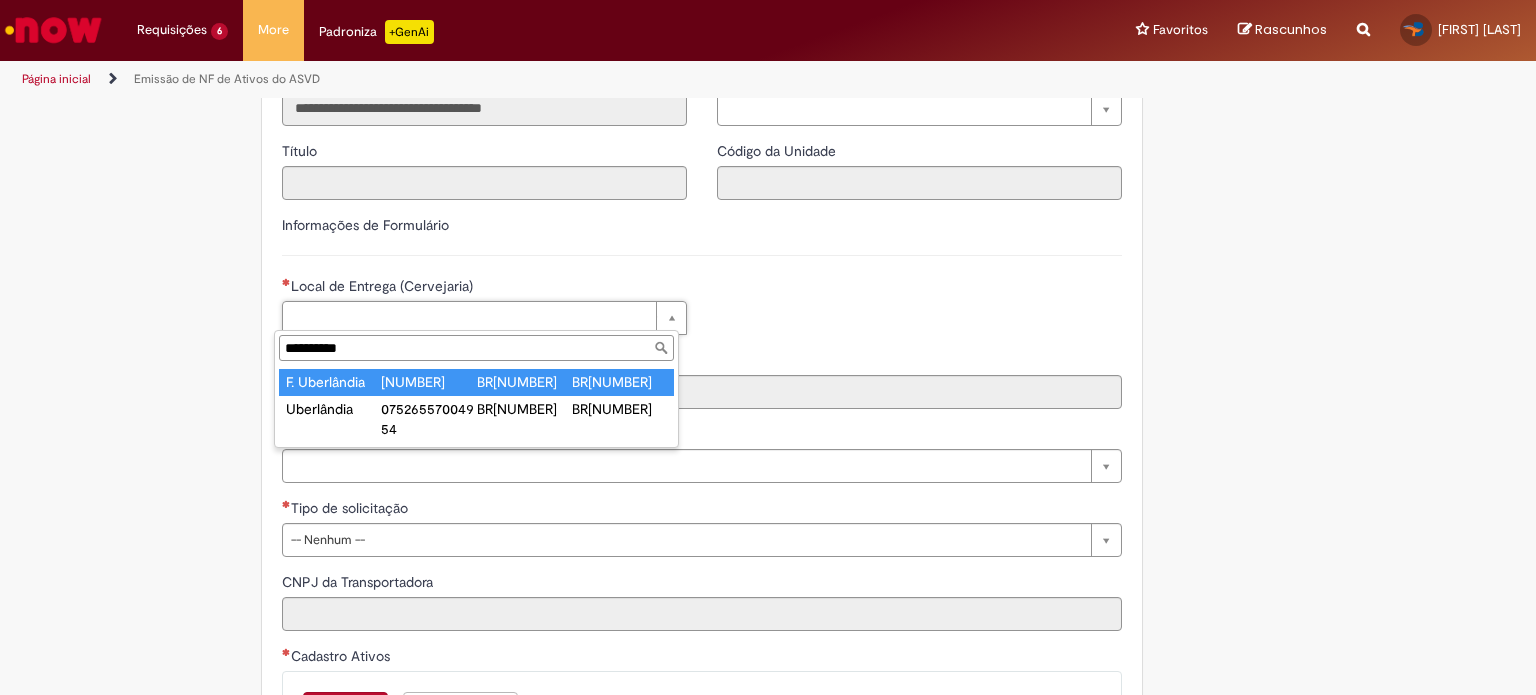 type on "**********" 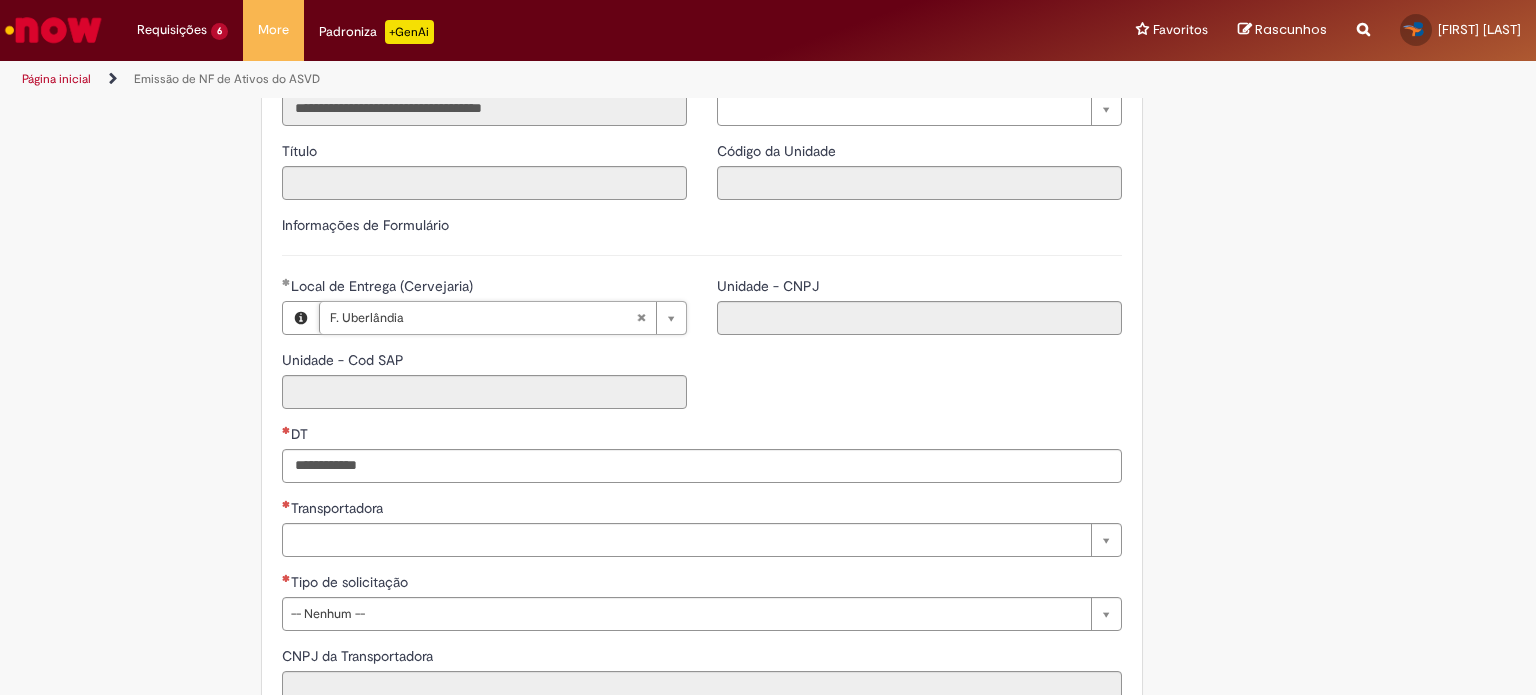 type on "****" 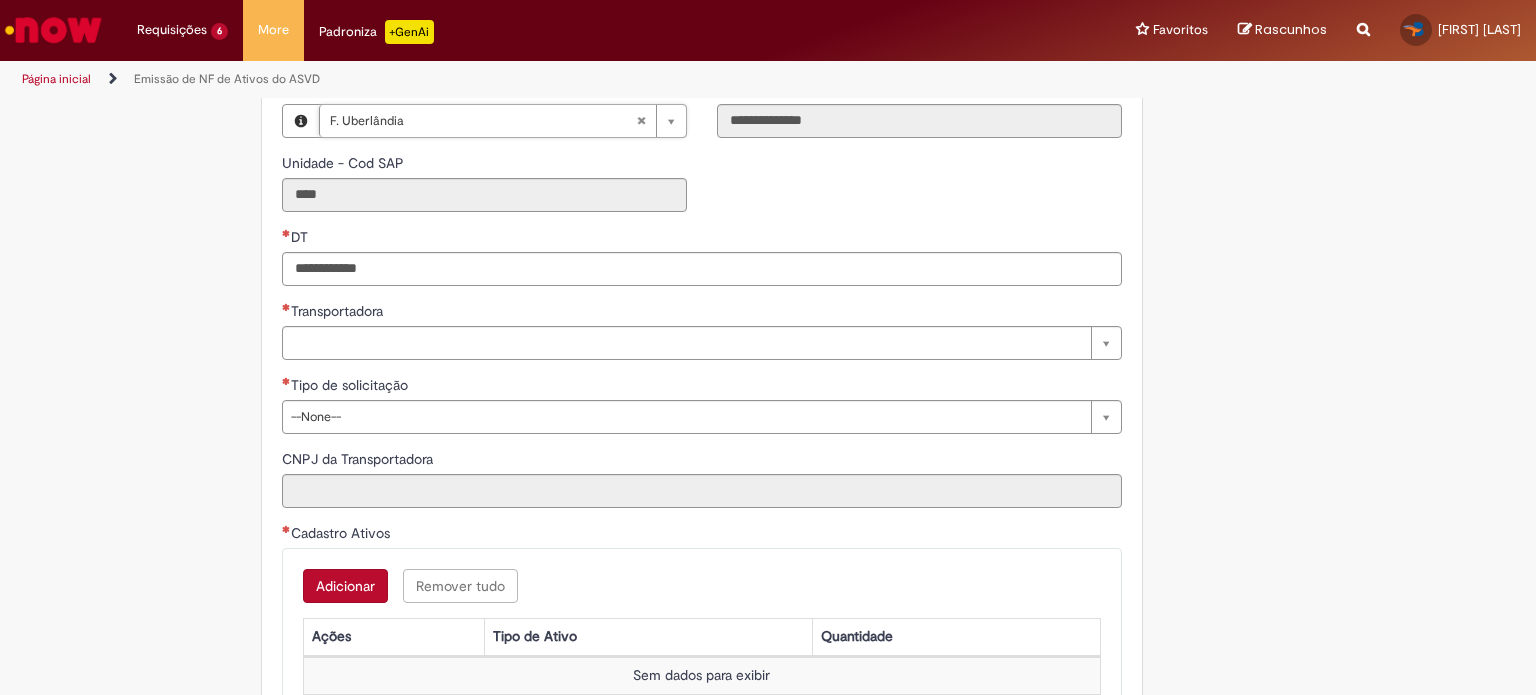 scroll, scrollTop: 600, scrollLeft: 0, axis: vertical 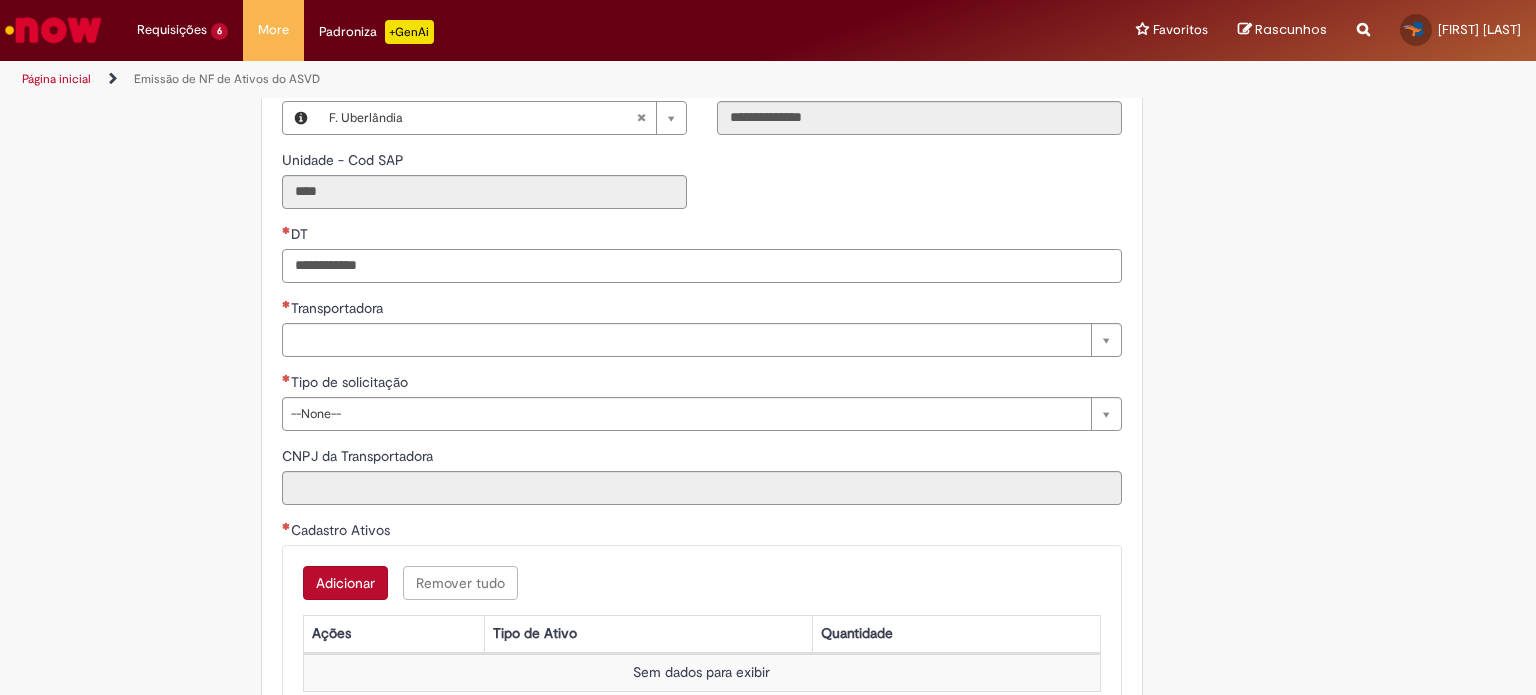 click on "DT" at bounding box center (702, 266) 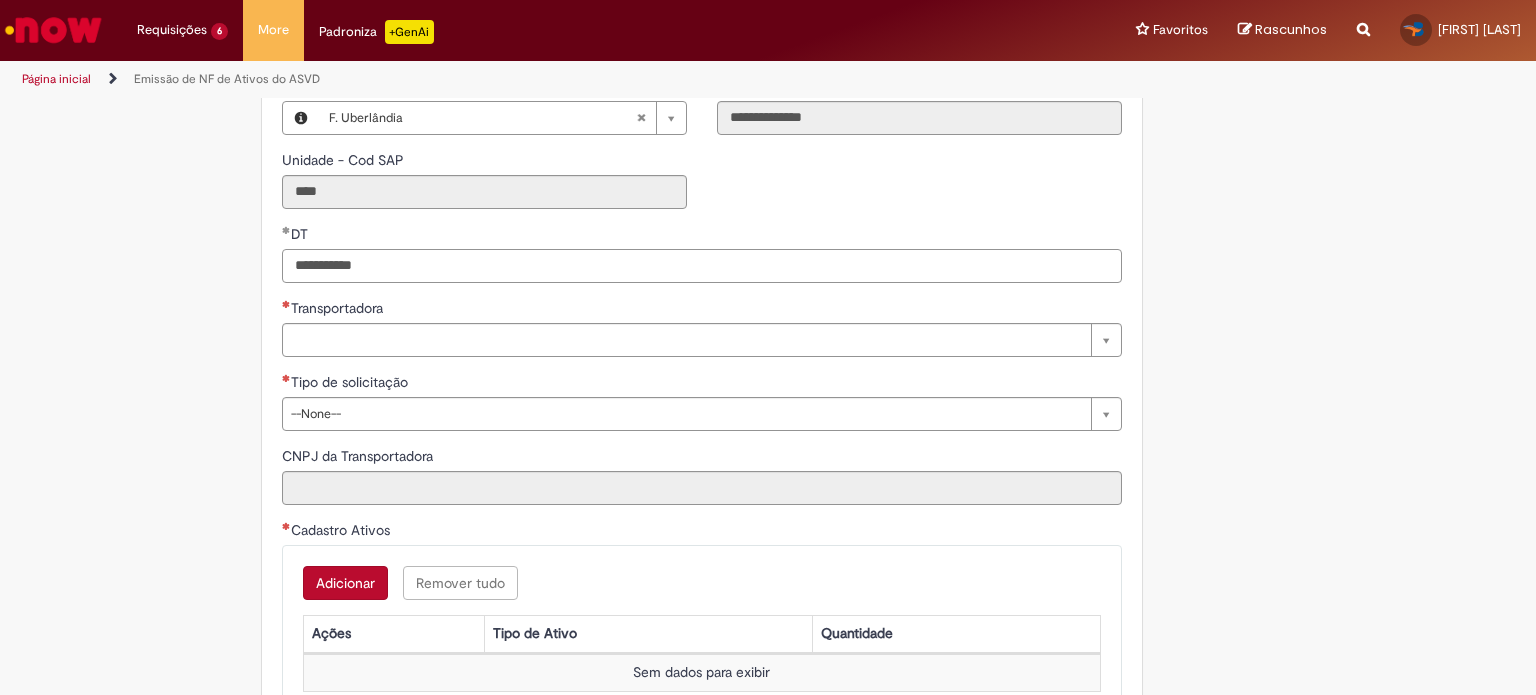 type on "**********" 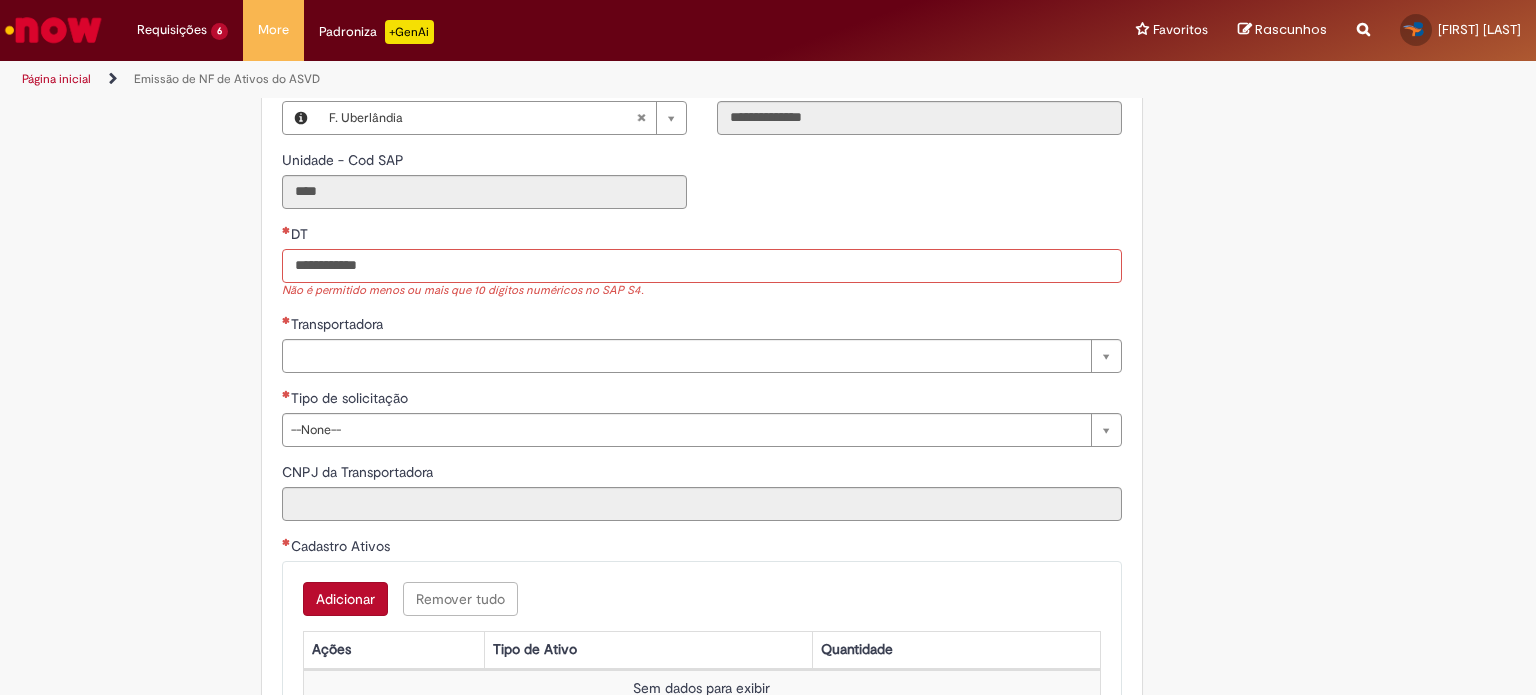 click on "DT" at bounding box center [702, 266] 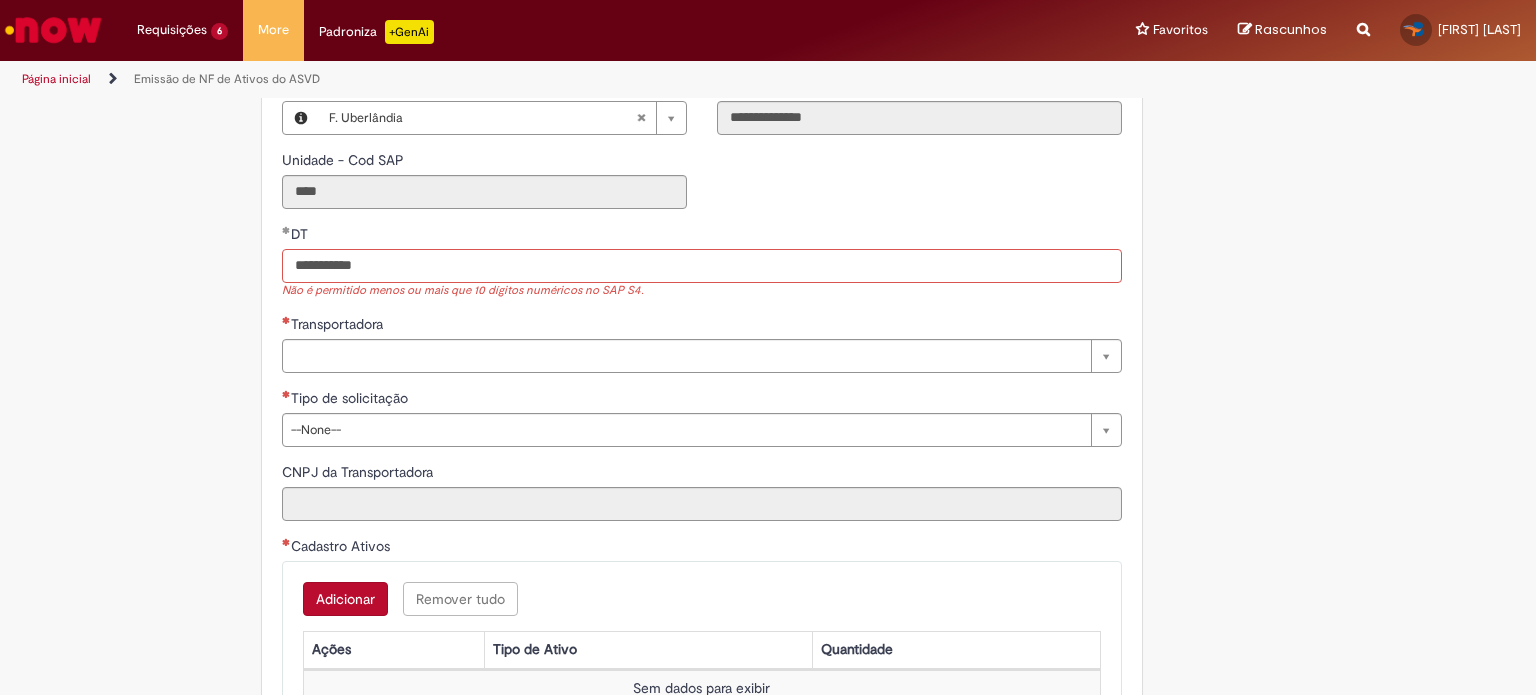 type on "**********" 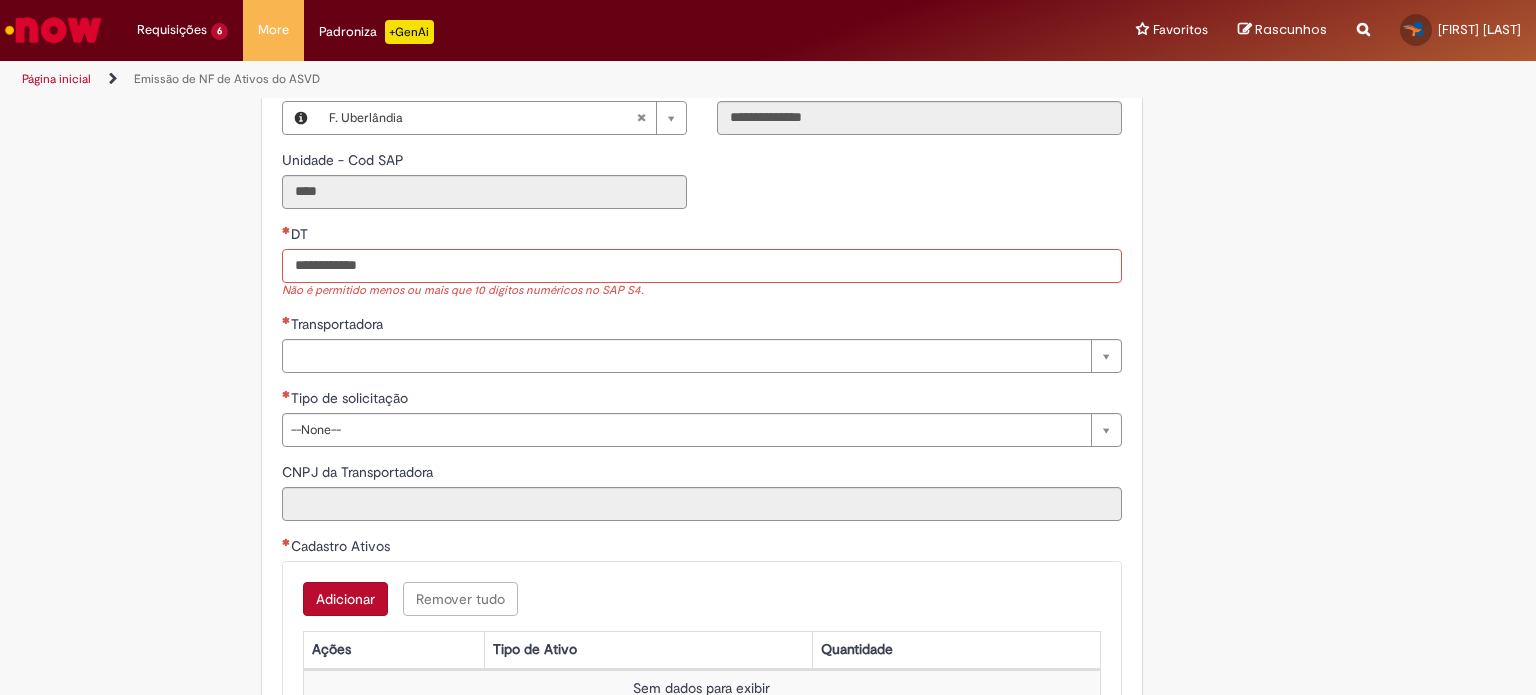 click on "DT" at bounding box center [702, 266] 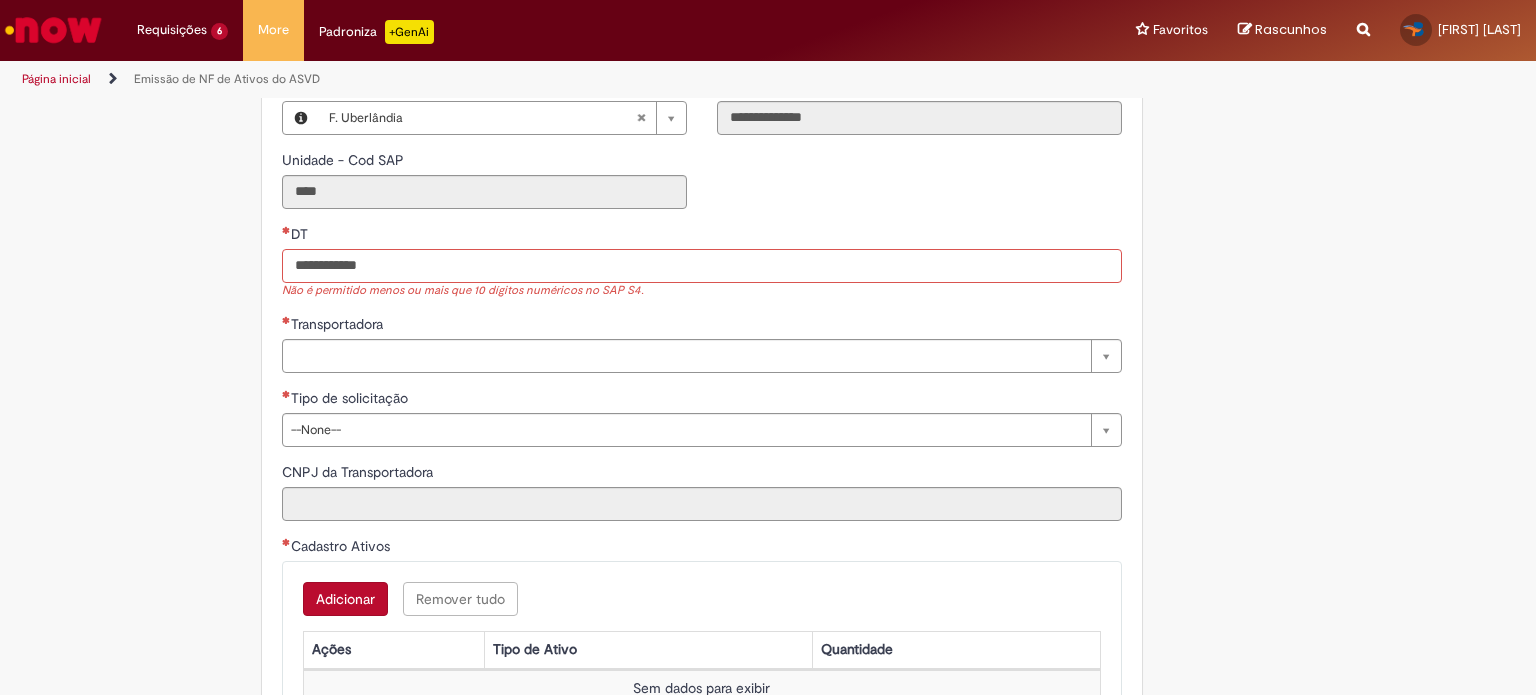 click on "DT" at bounding box center (702, 266) 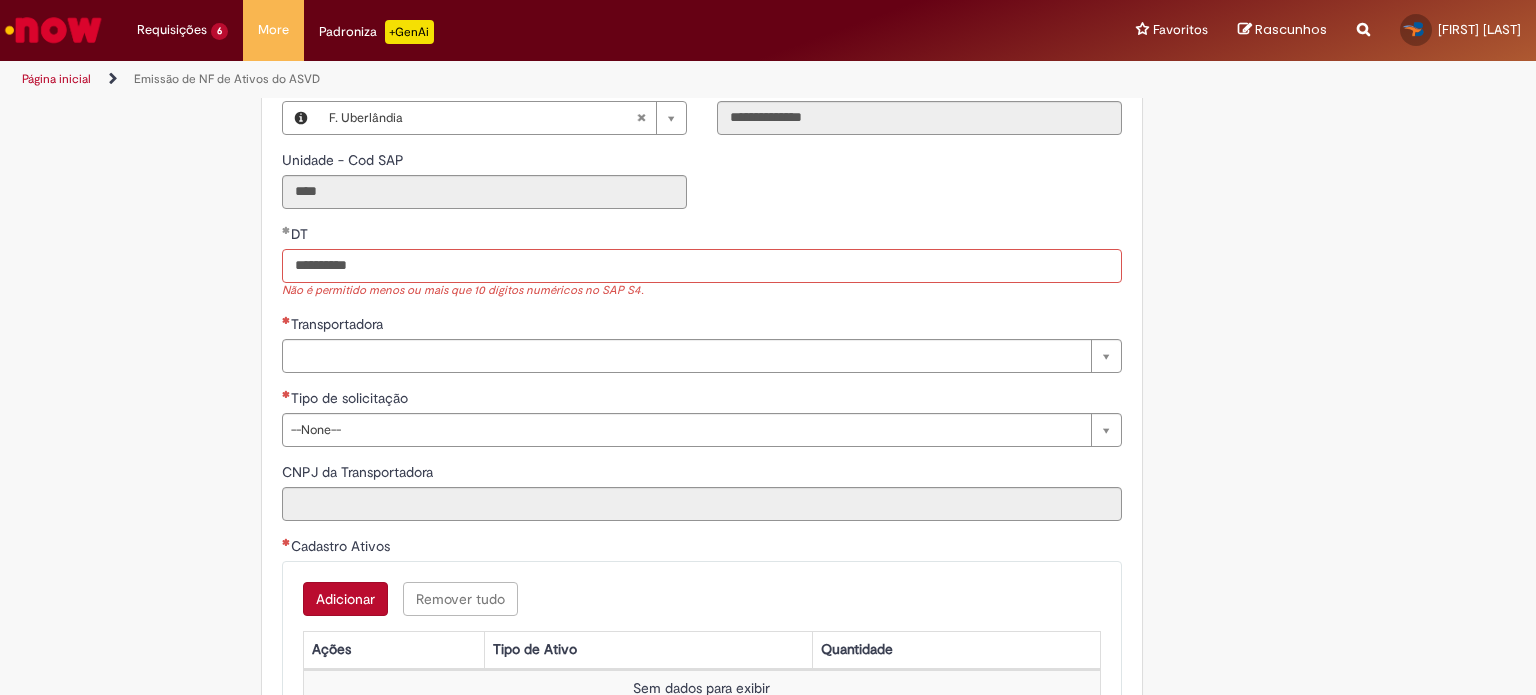 type on "**********" 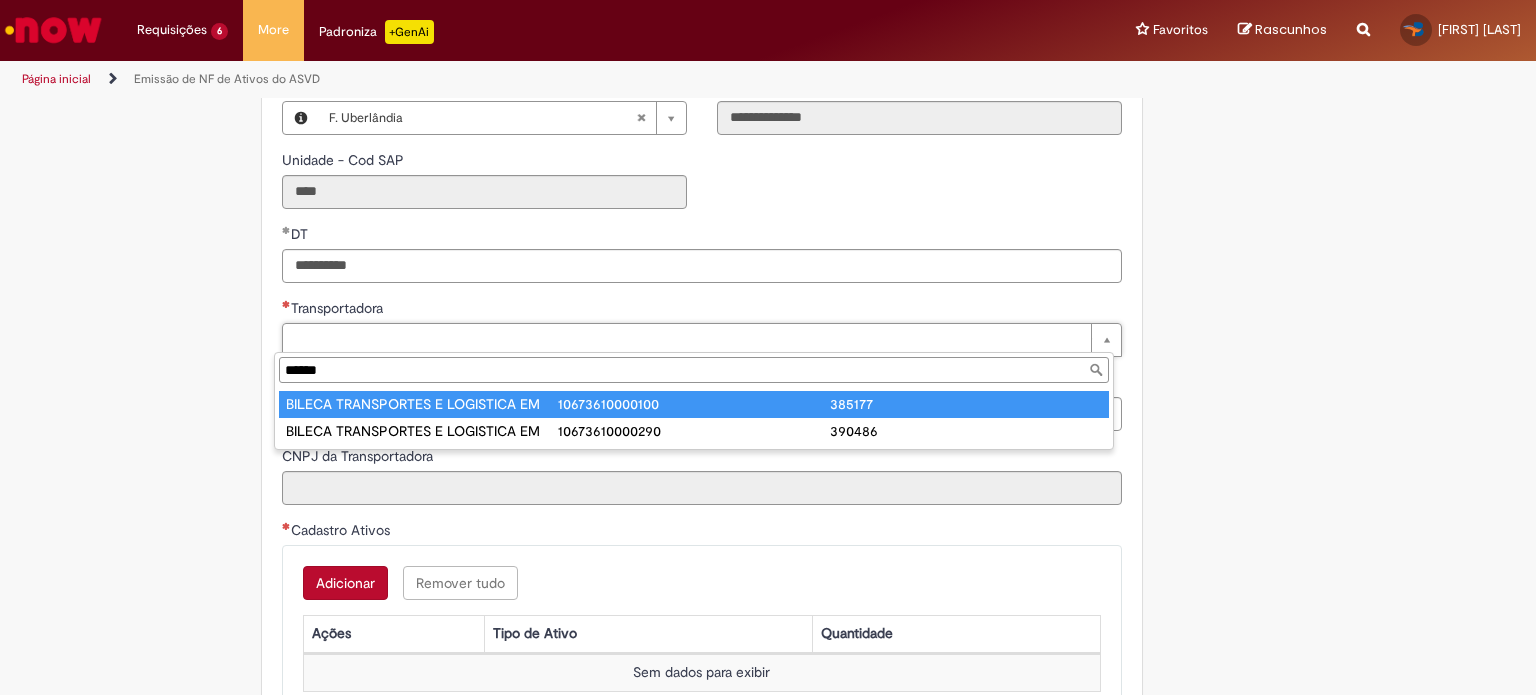 type on "******" 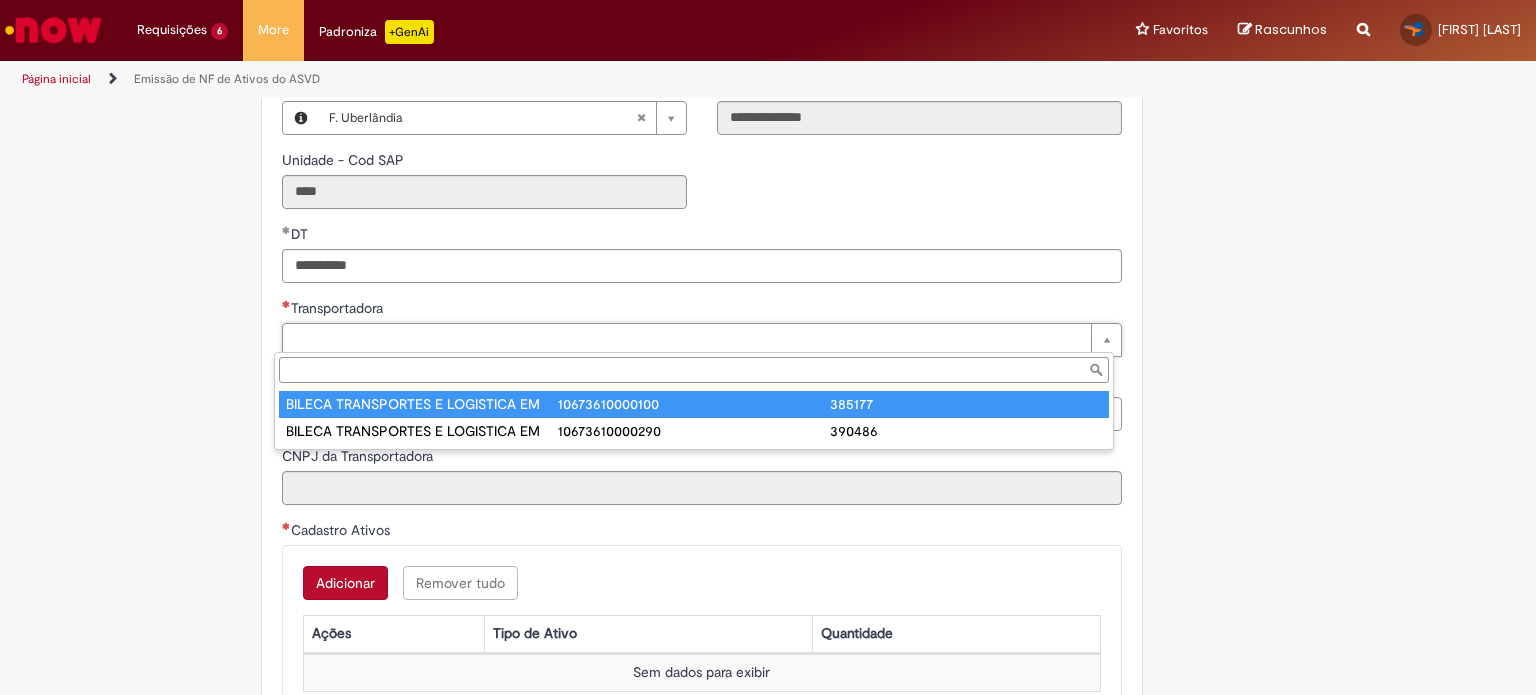 type on "**********" 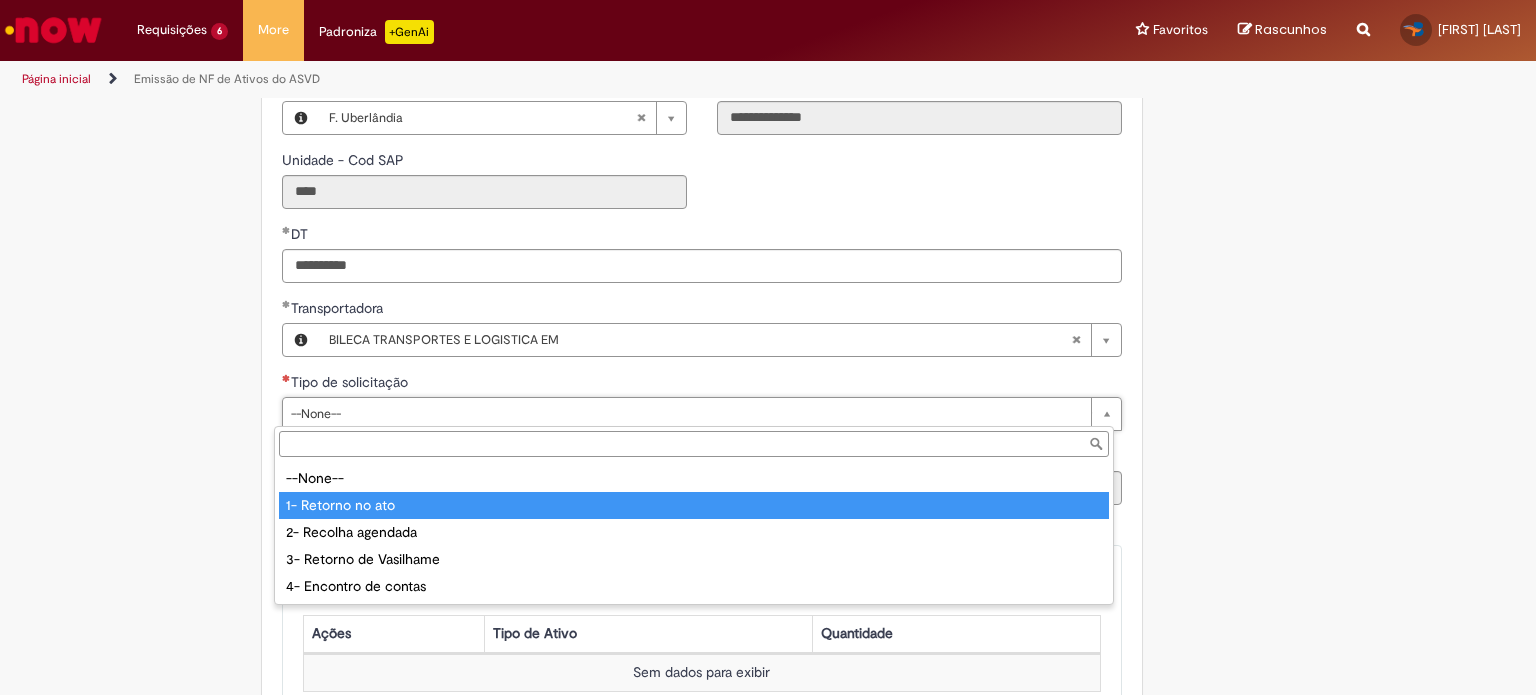 type on "**********" 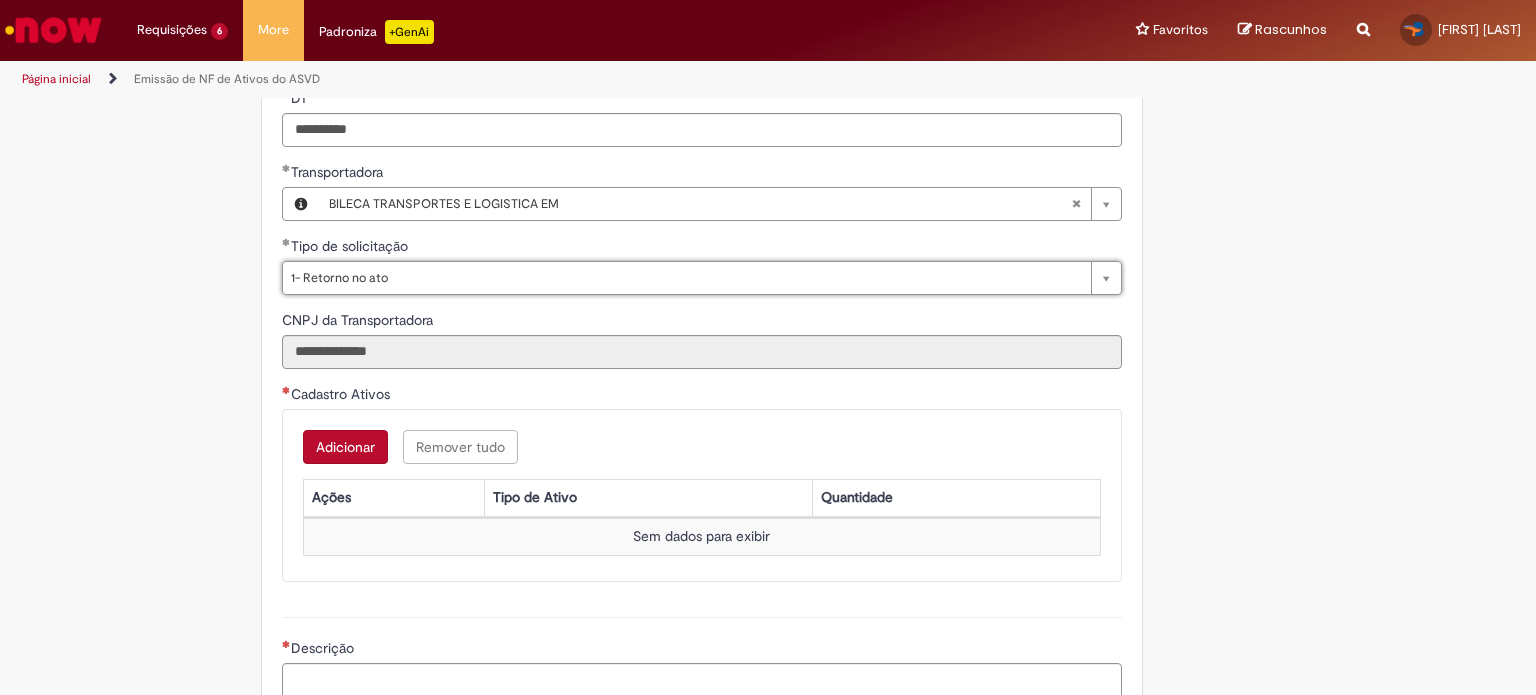 scroll, scrollTop: 800, scrollLeft: 0, axis: vertical 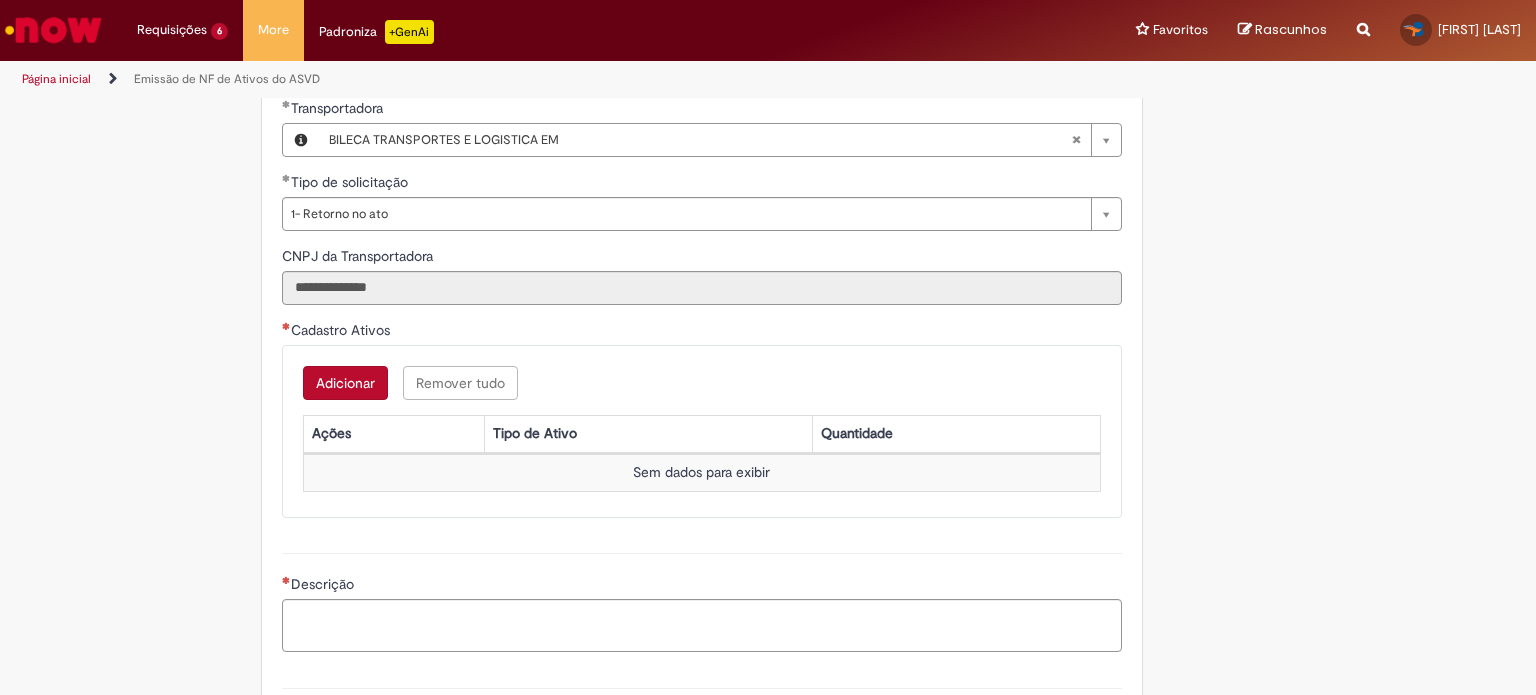 click on "Adicionar" at bounding box center (345, 383) 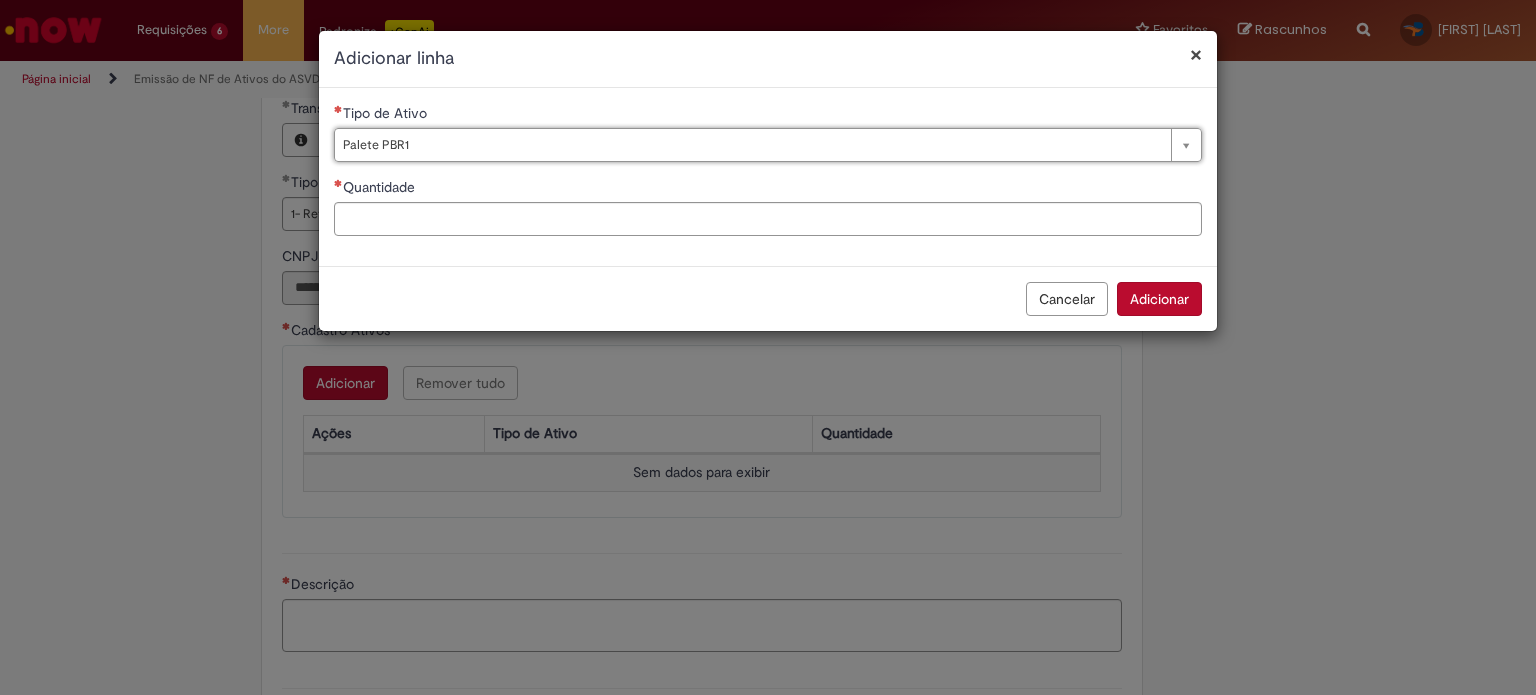 type on "**********" 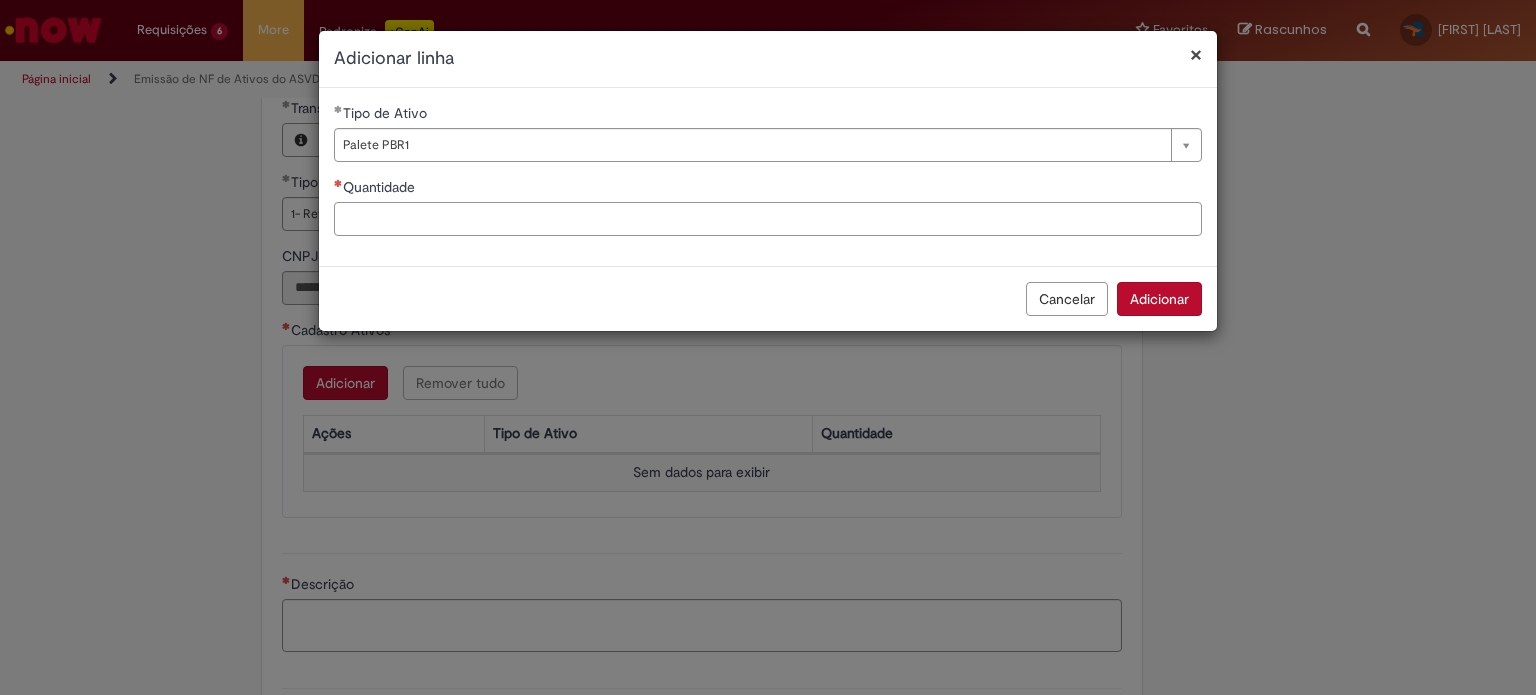 click on "Quantidade" at bounding box center (768, 219) 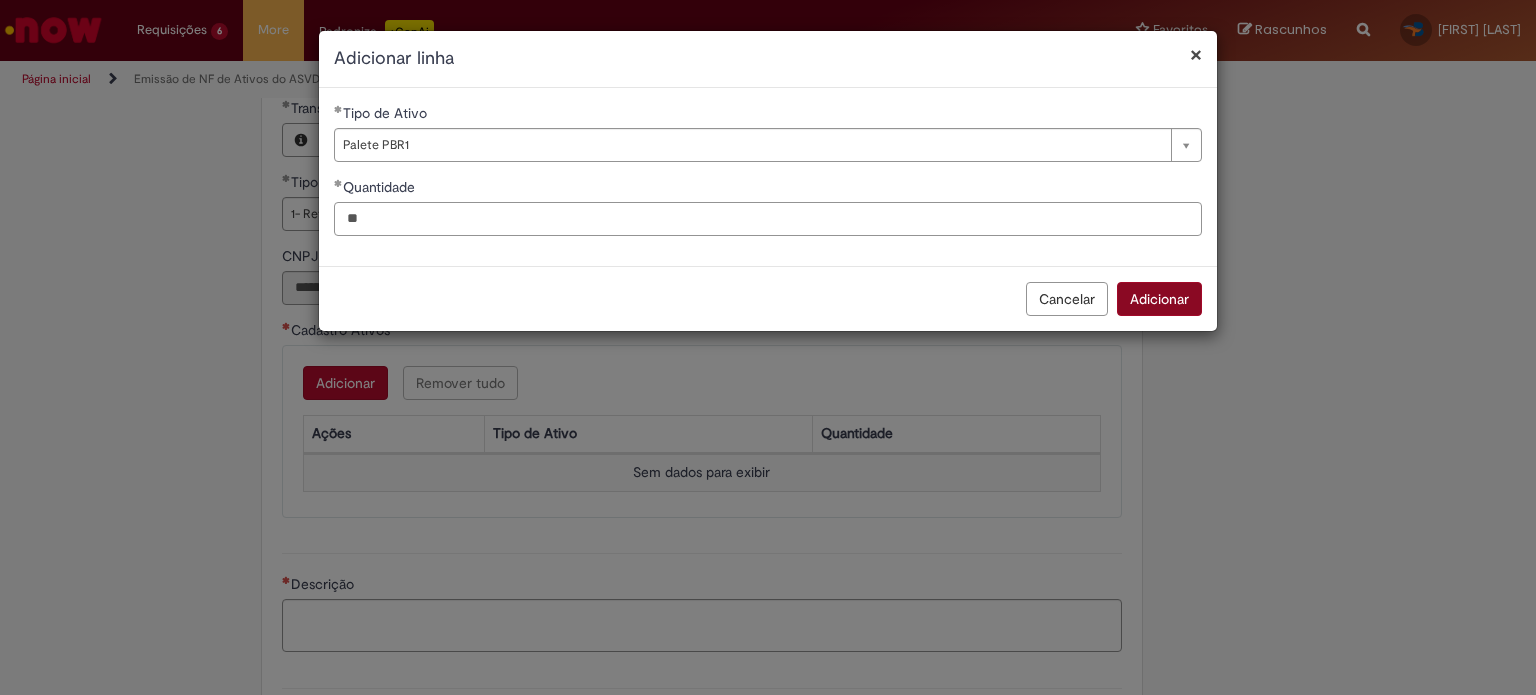 type on "**" 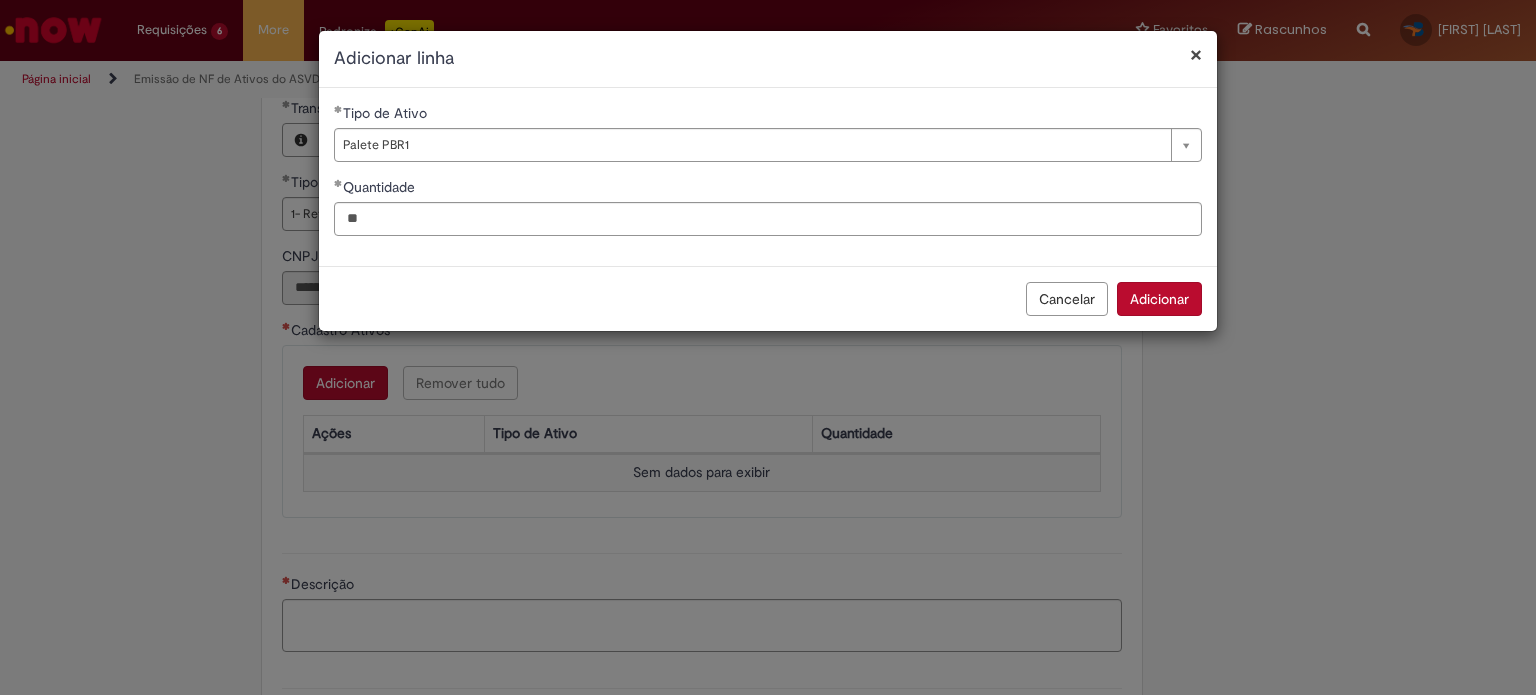 click on "Adicionar" at bounding box center (1159, 299) 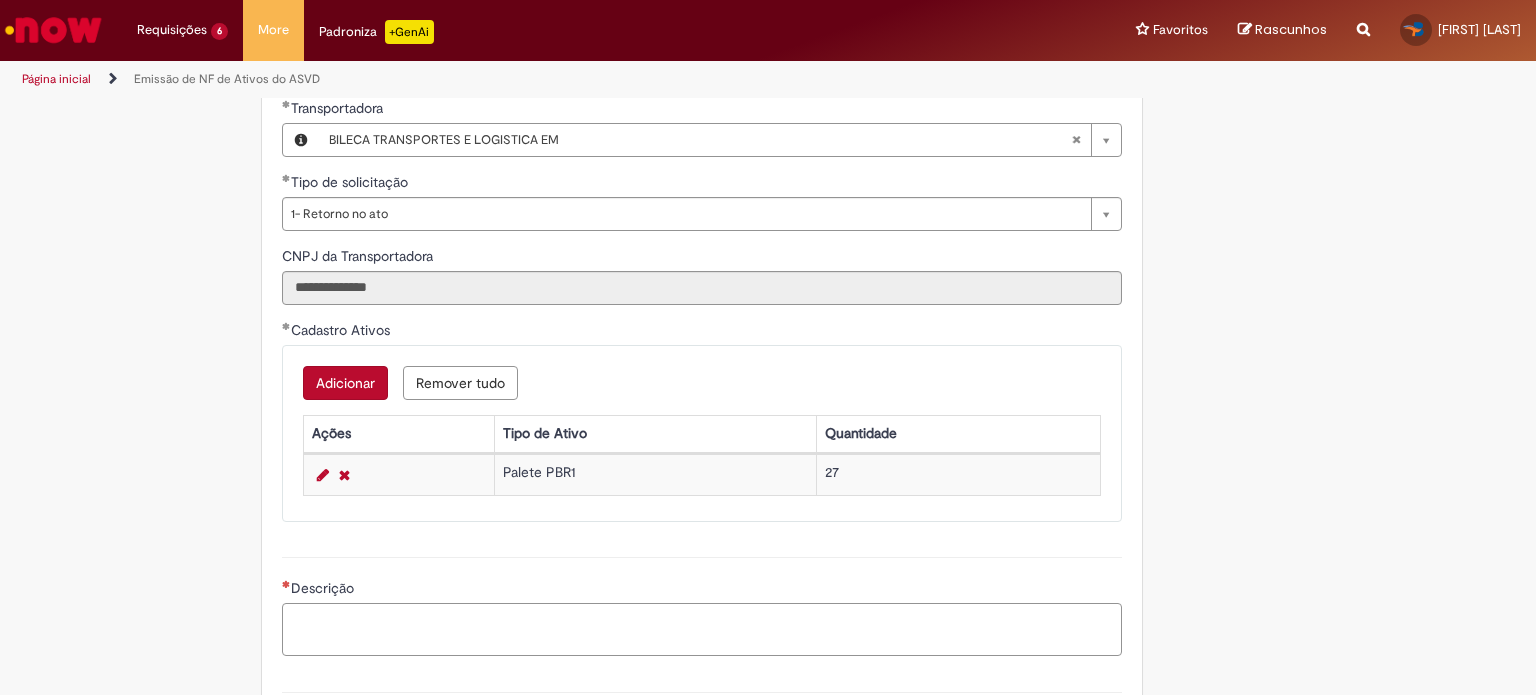 click on "Descrição" at bounding box center (702, 630) 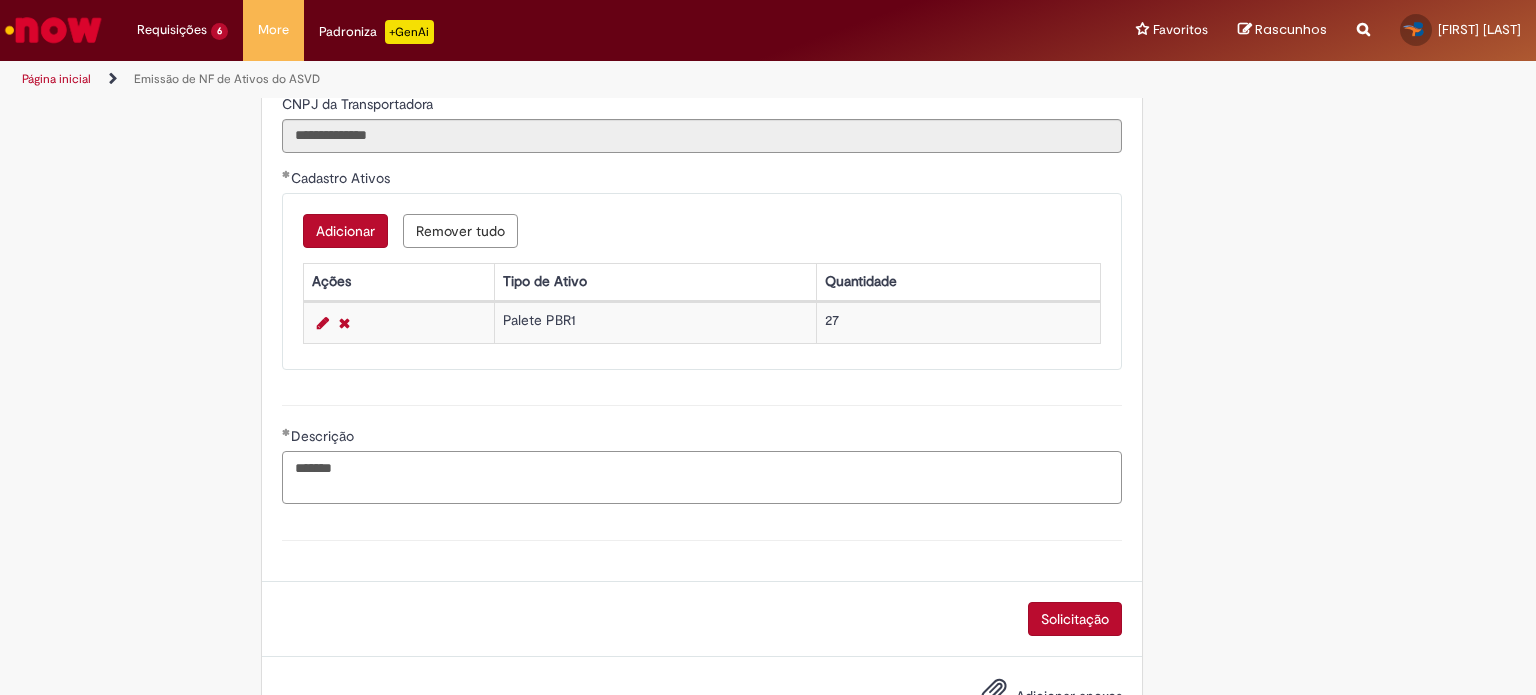 scroll, scrollTop: 919, scrollLeft: 0, axis: vertical 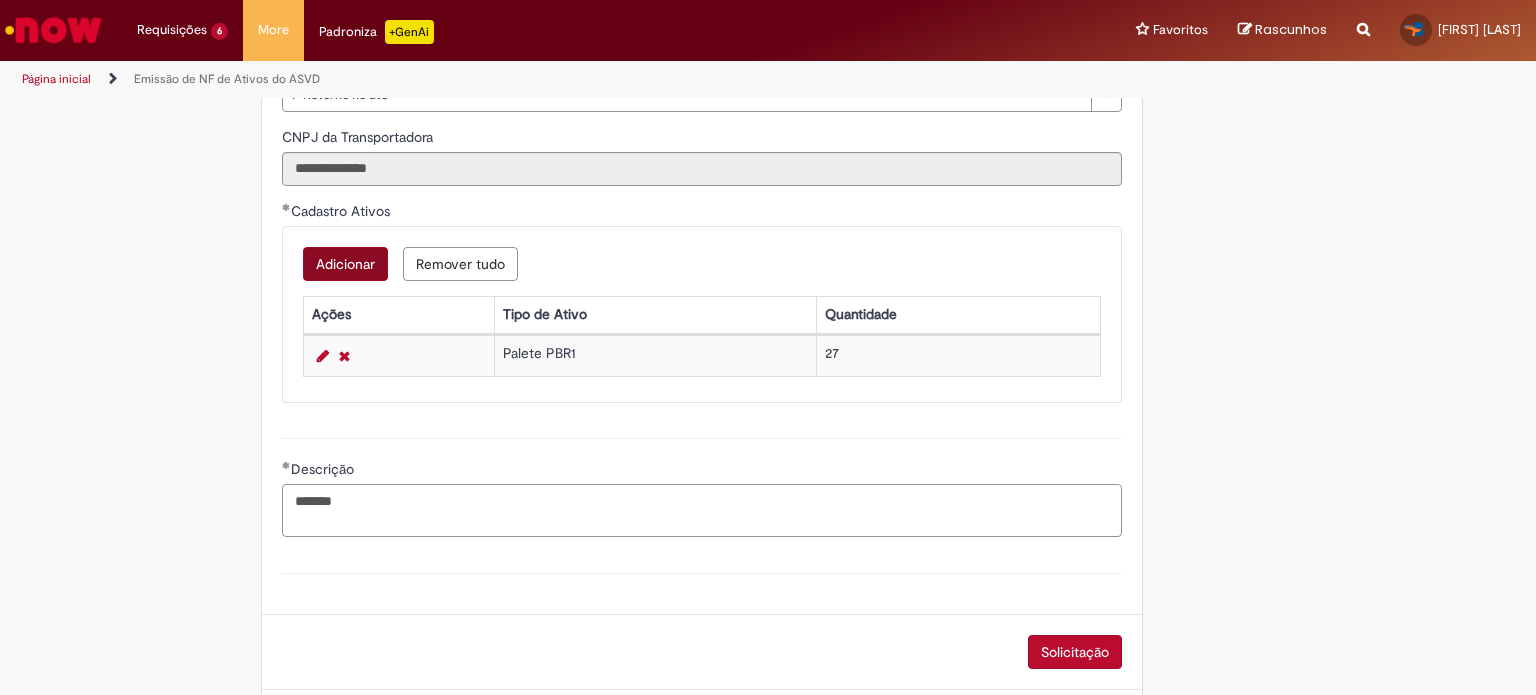 type on "*******" 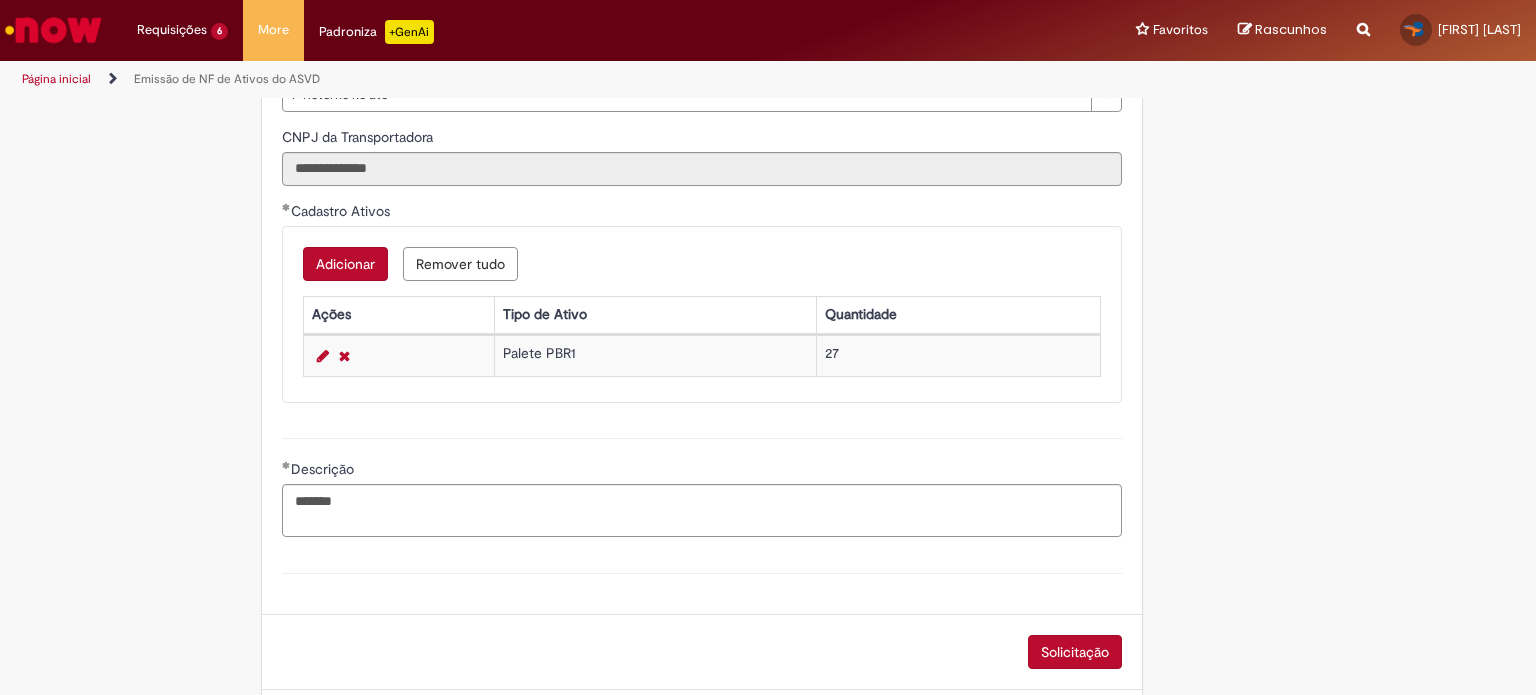 click on "Adicionar" at bounding box center (345, 264) 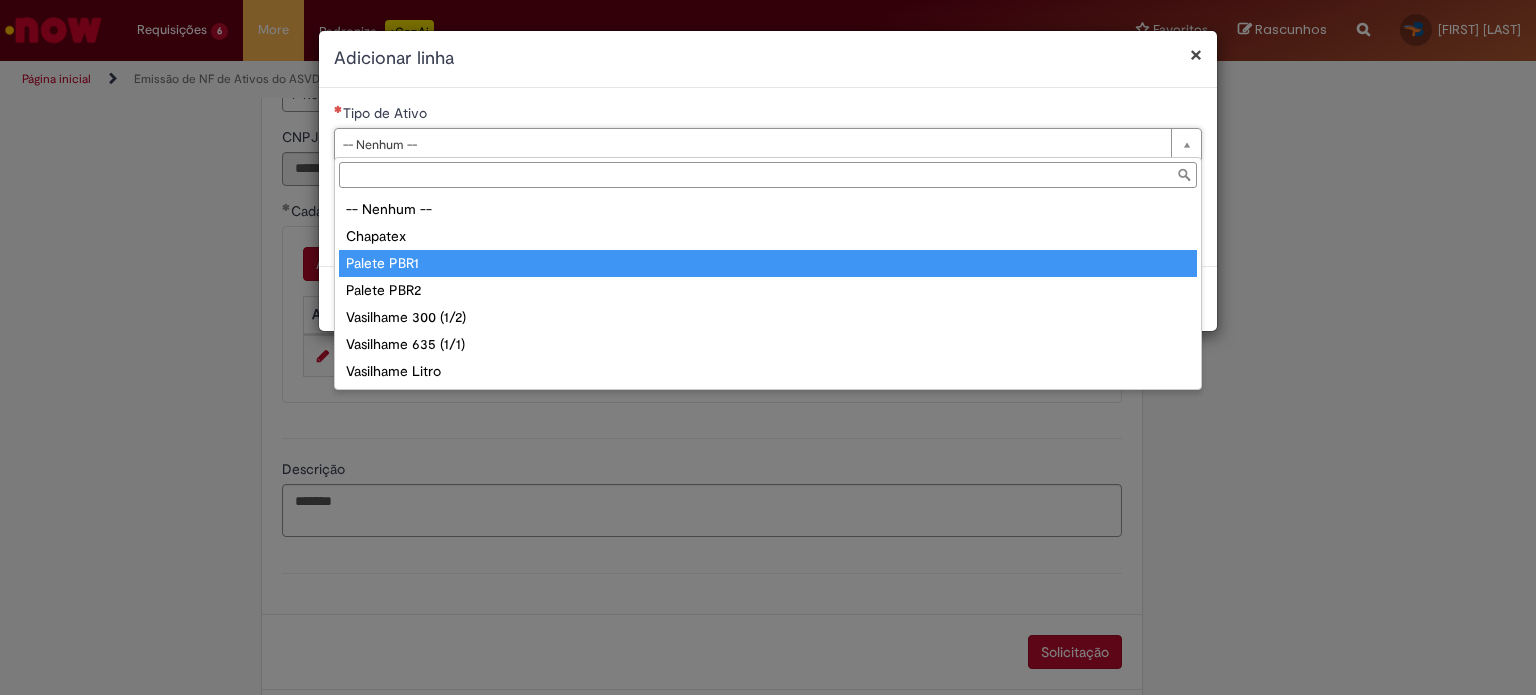 type on "**********" 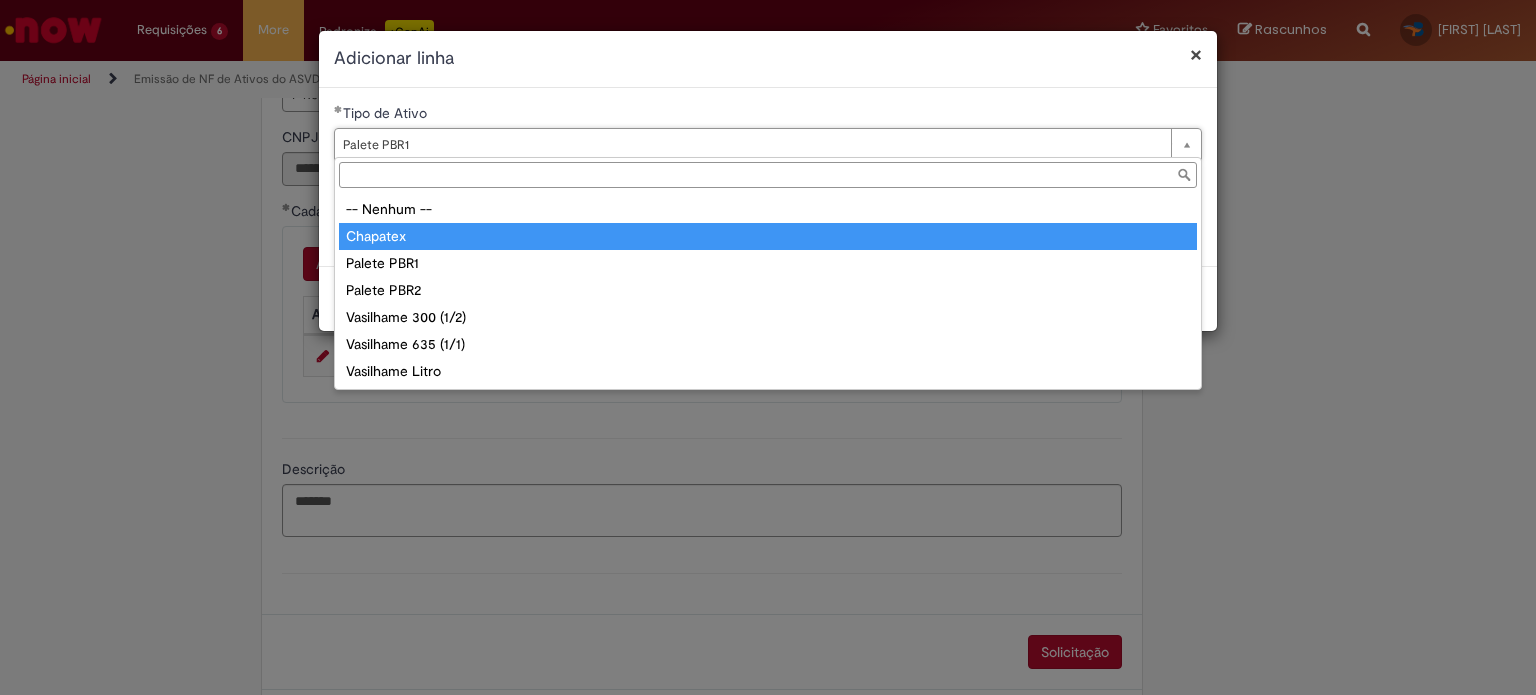 type on "********" 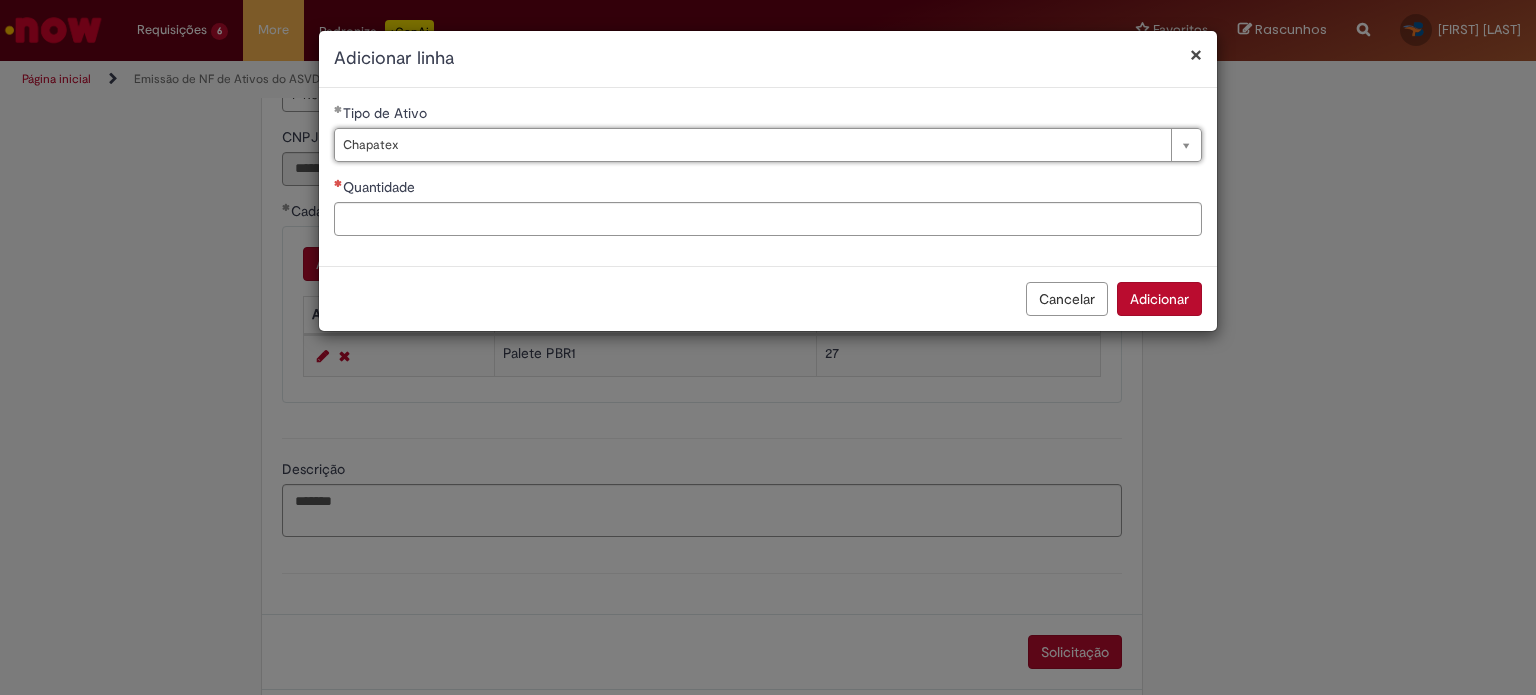 scroll, scrollTop: 0, scrollLeft: 59, axis: horizontal 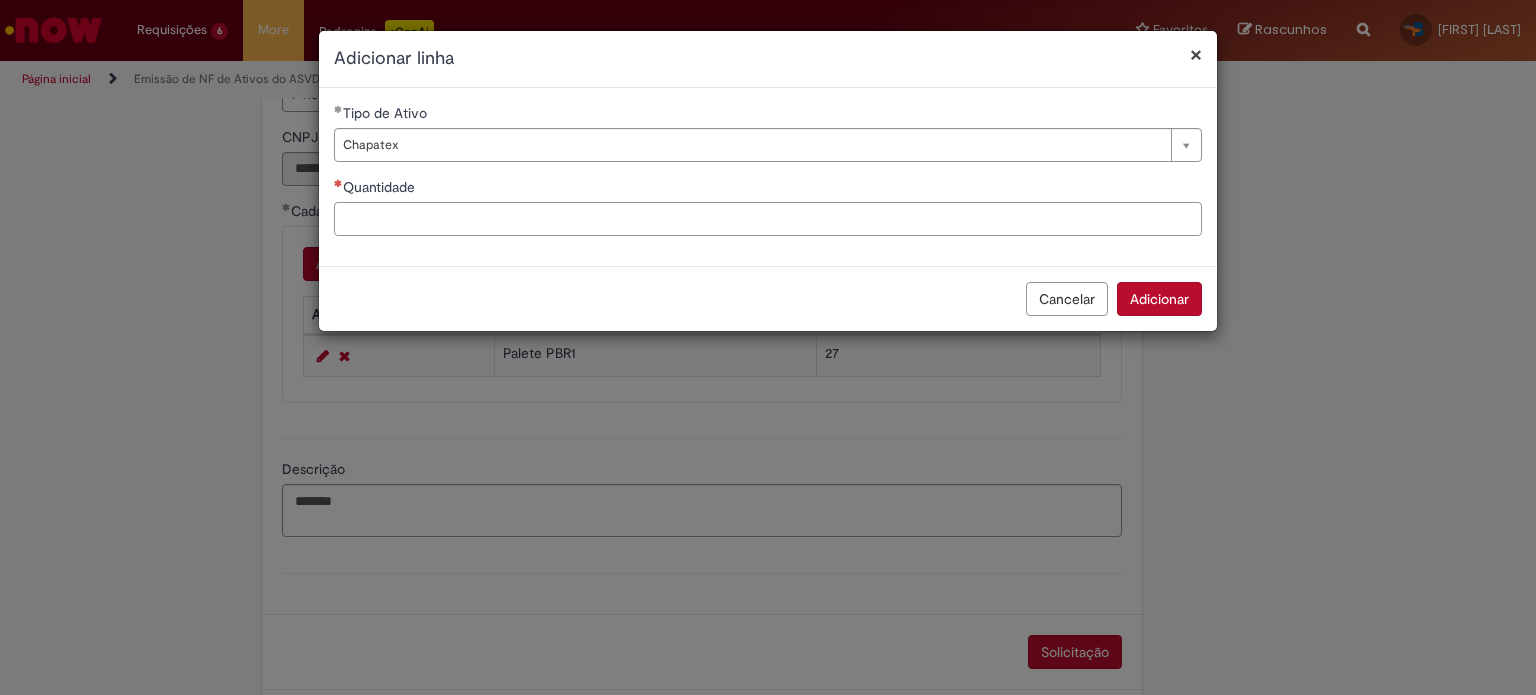 click on "Quantidade" at bounding box center [768, 219] 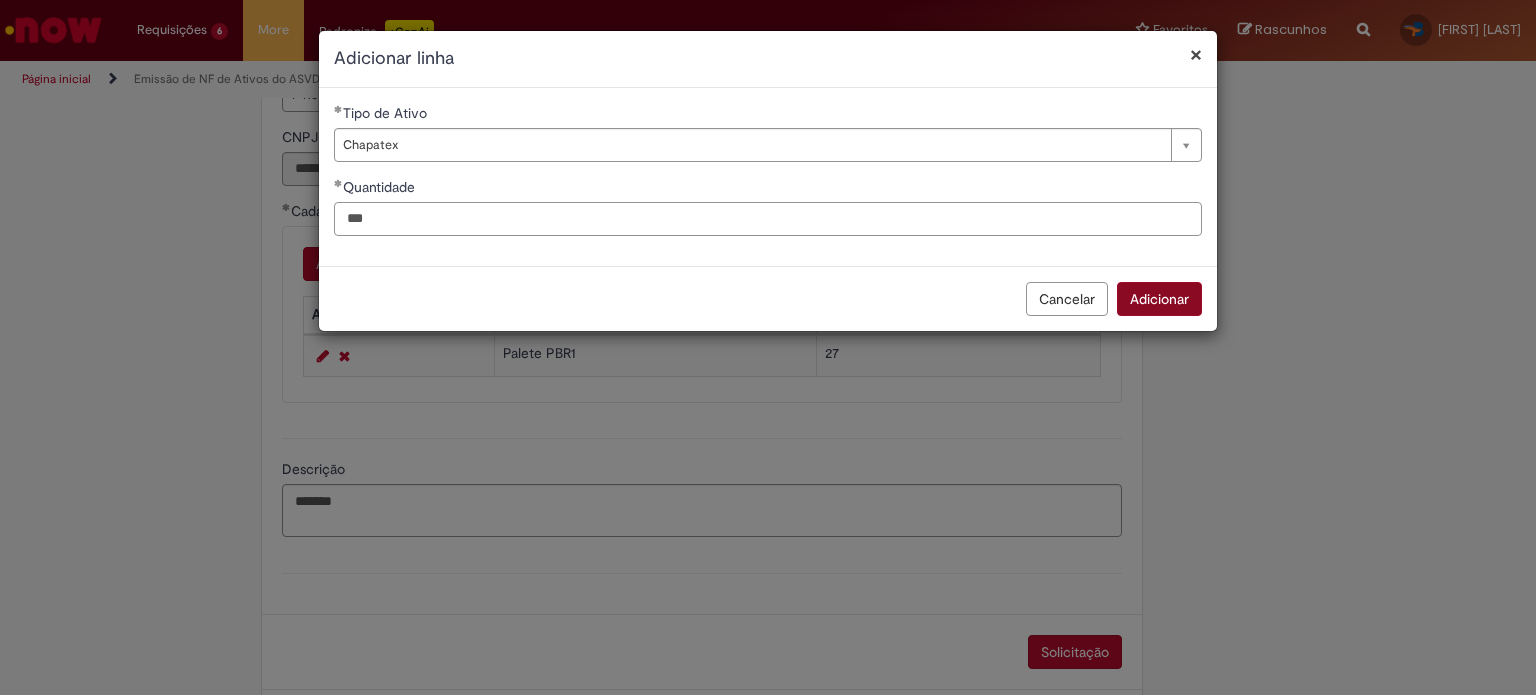 type on "***" 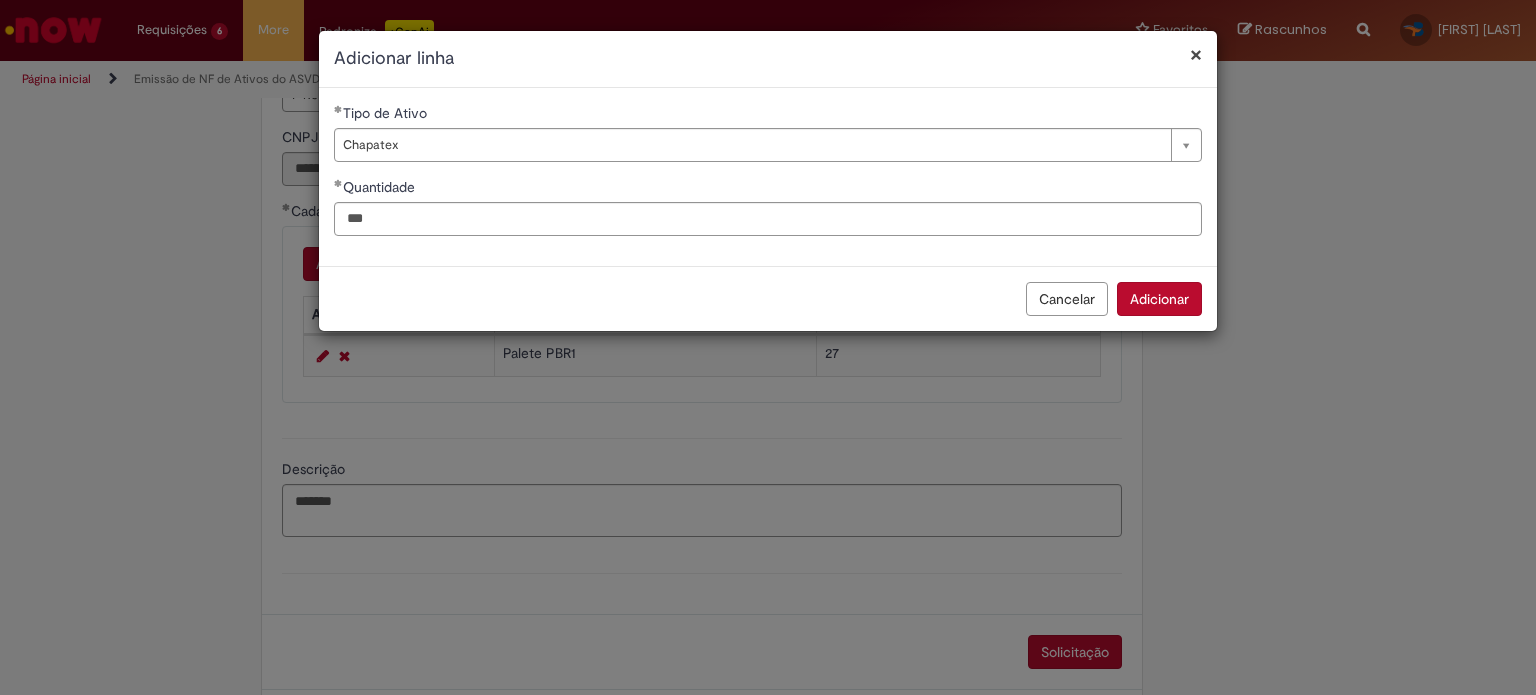 click on "Adicionar" at bounding box center [1159, 299] 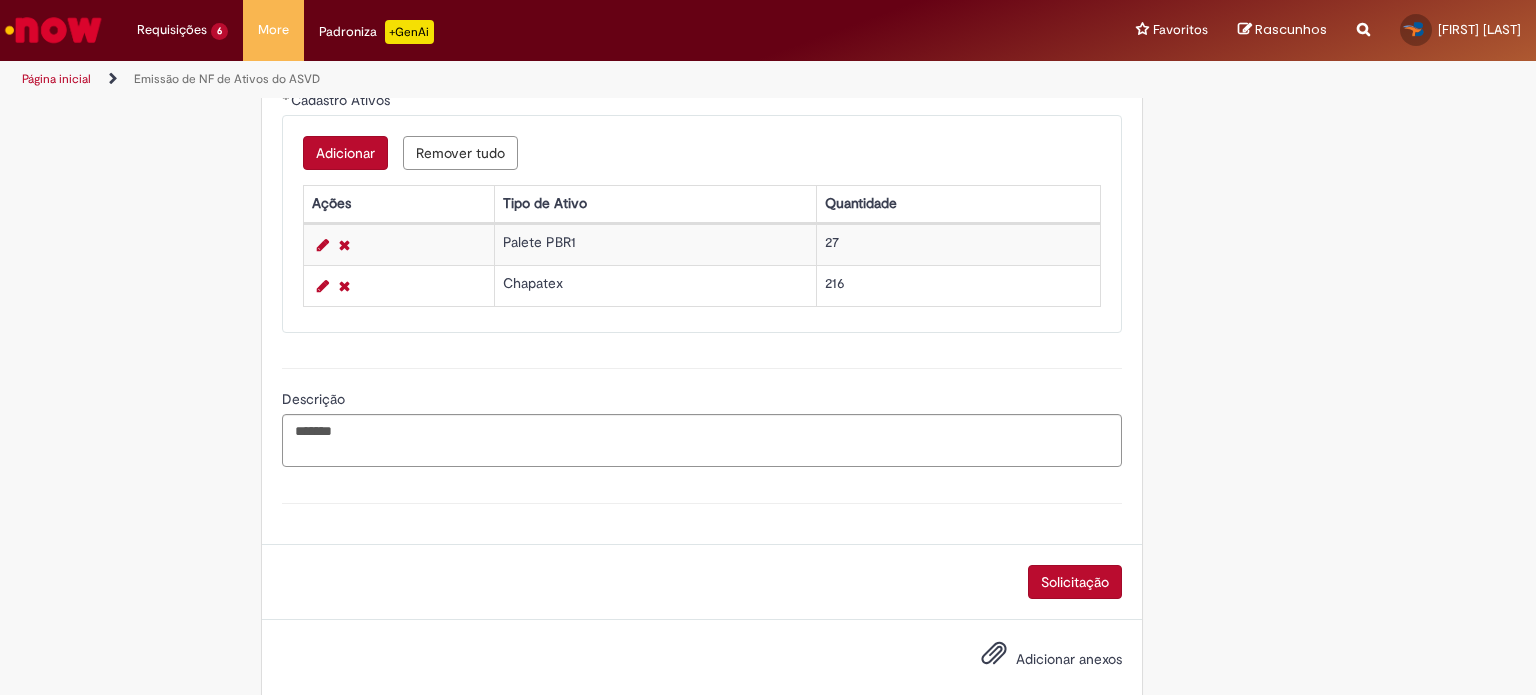 scroll, scrollTop: 1060, scrollLeft: 0, axis: vertical 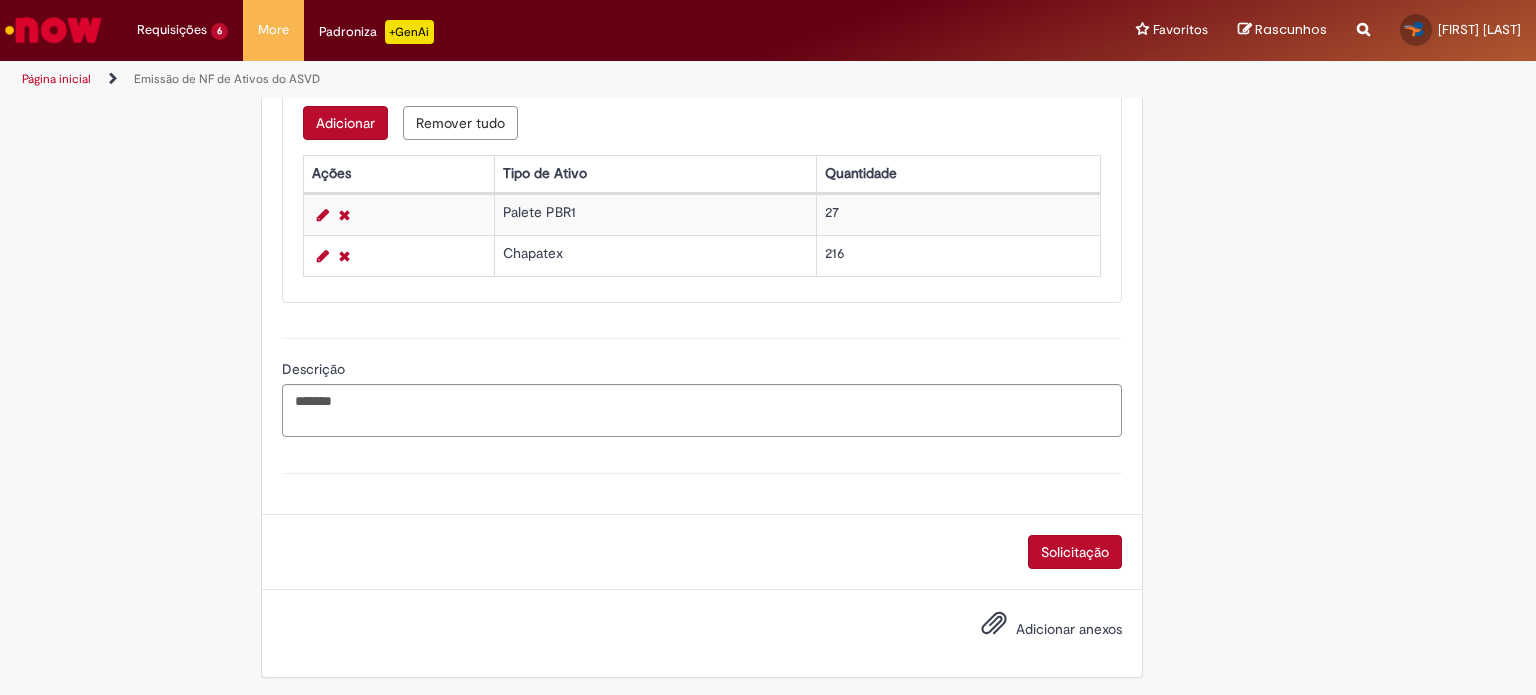 click on "Solicitação" at bounding box center [1075, 552] 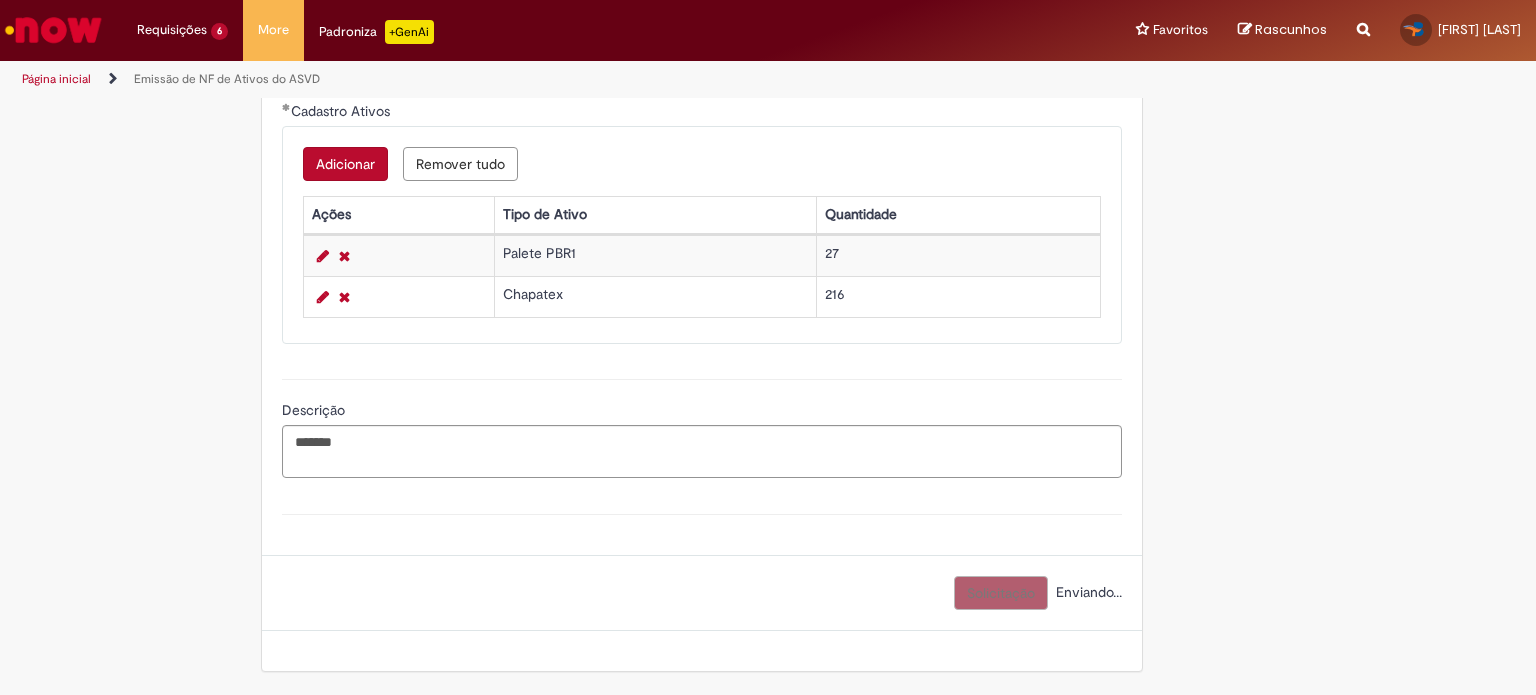scroll, scrollTop: 1015, scrollLeft: 0, axis: vertical 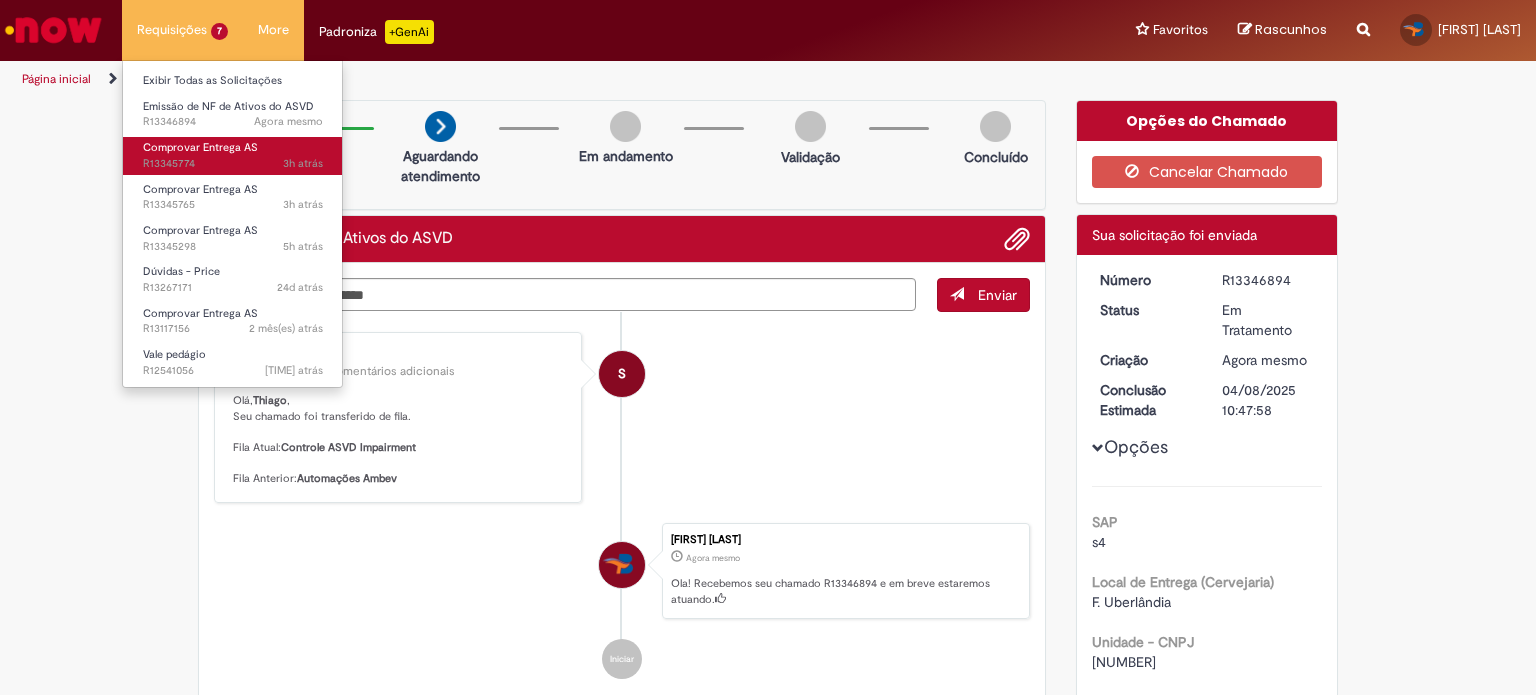 click on "3h atrás 3 horas atrás  R13345774" at bounding box center [233, 164] 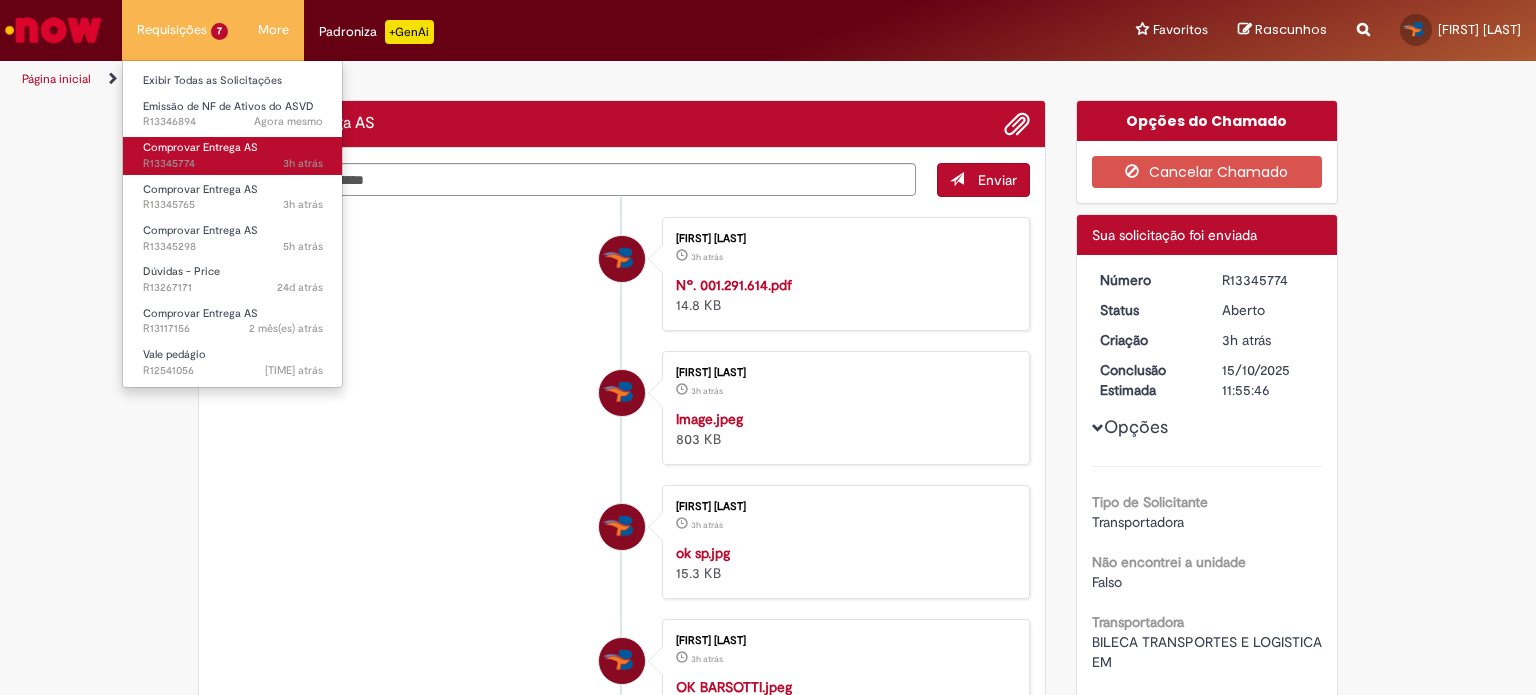 click on "3h atrás 3 horas atrás  R13345774" at bounding box center [233, 164] 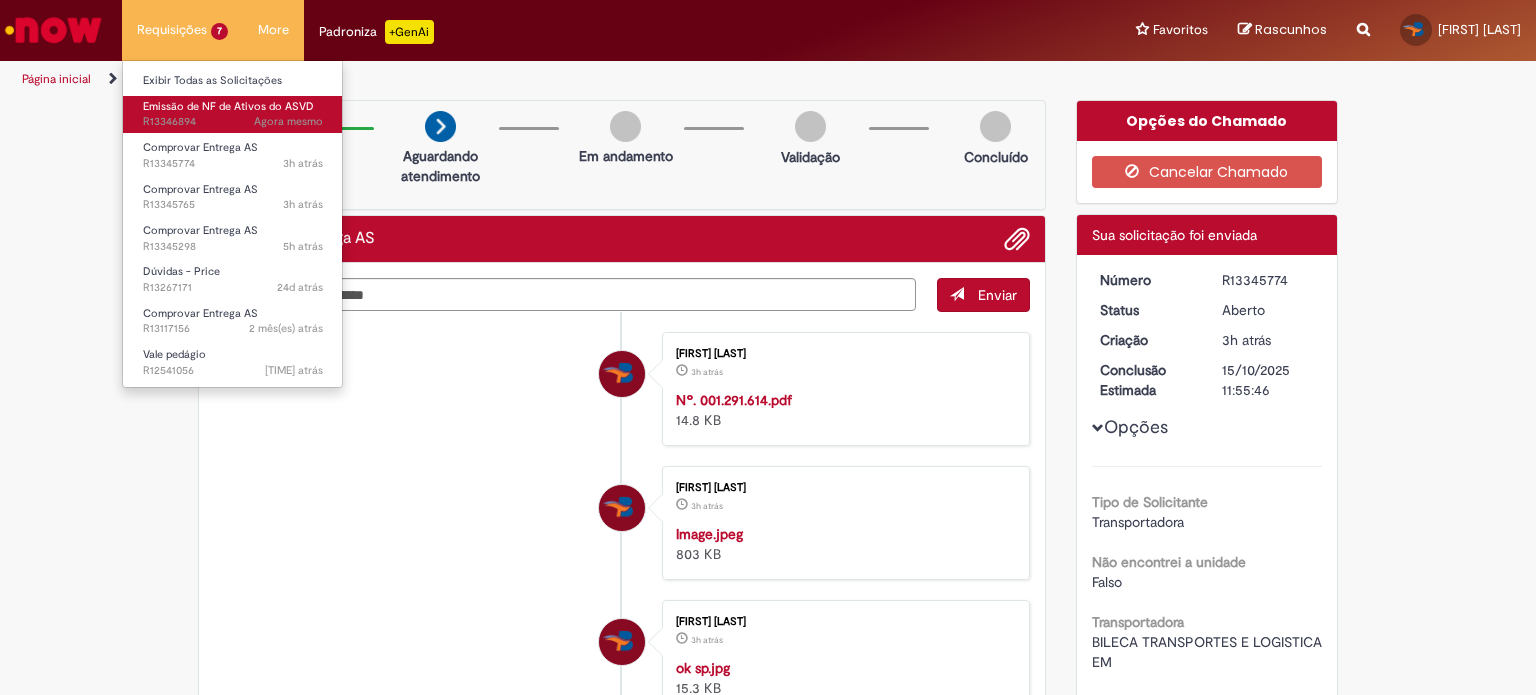 click on "Agora mesmo Agora mesmo  R13346894" at bounding box center [233, 122] 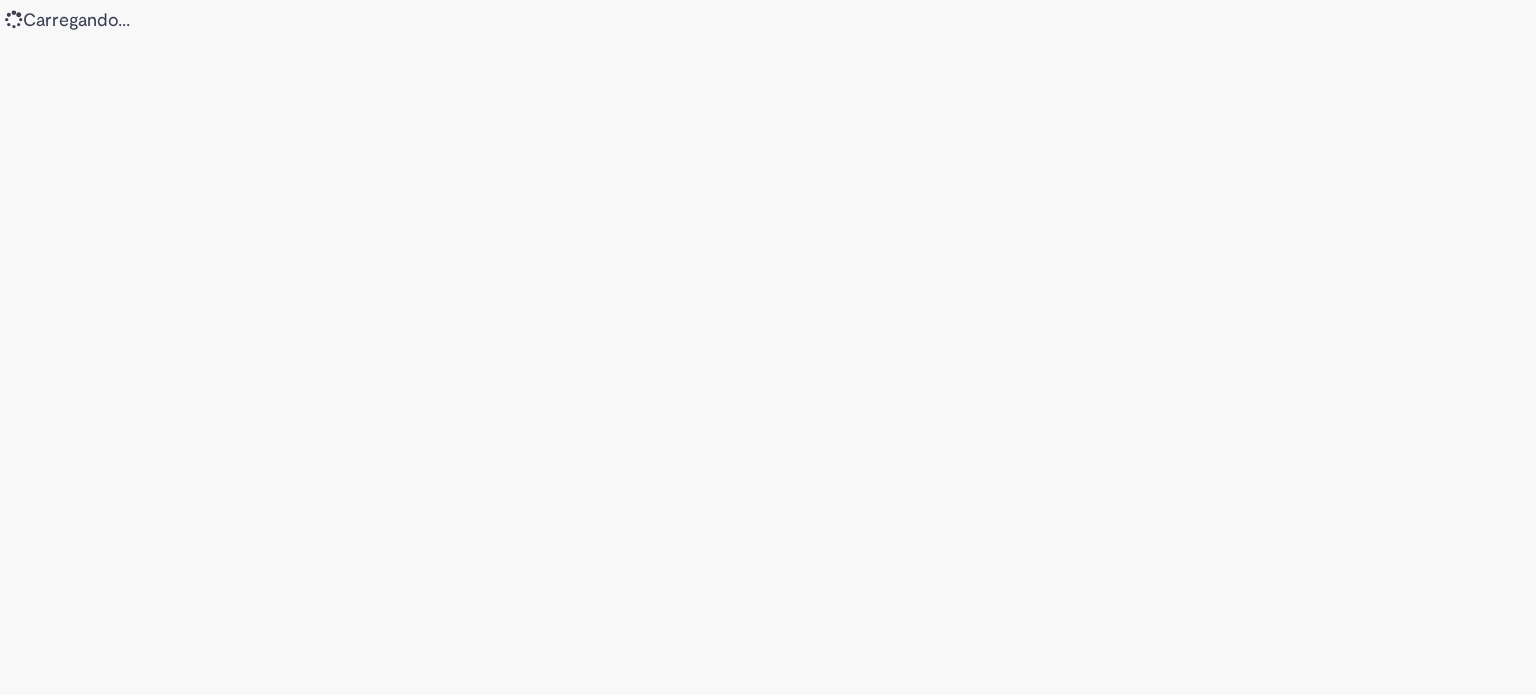 scroll, scrollTop: 0, scrollLeft: 0, axis: both 